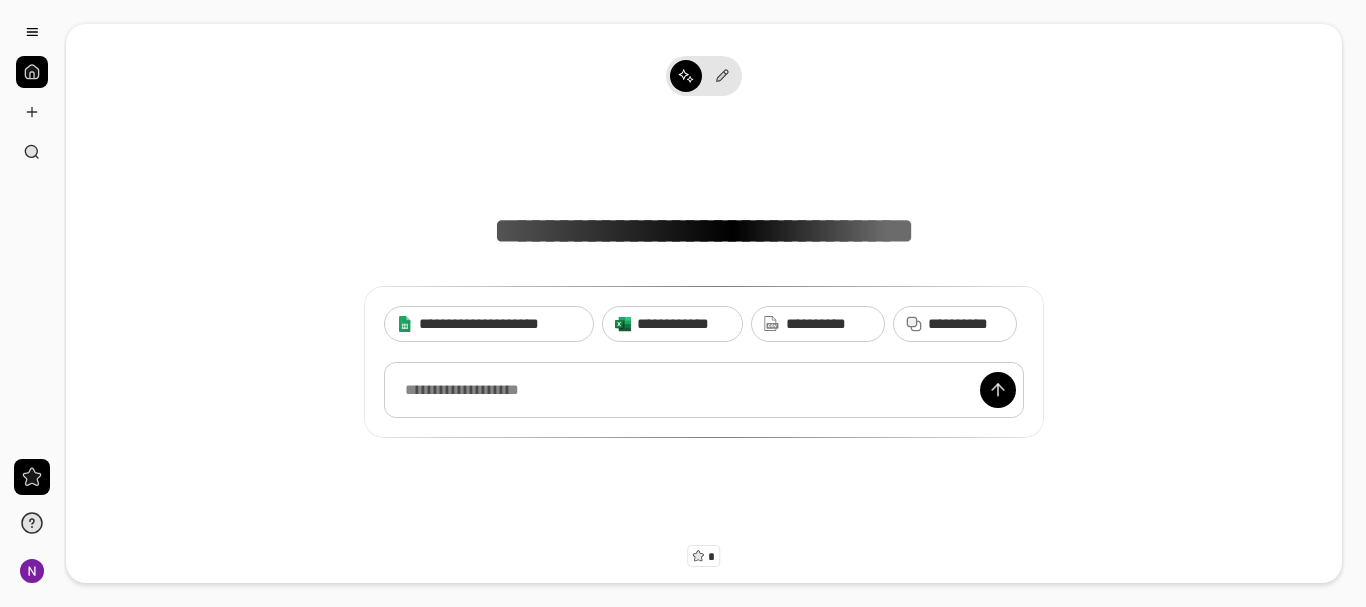 scroll, scrollTop: 0, scrollLeft: 0, axis: both 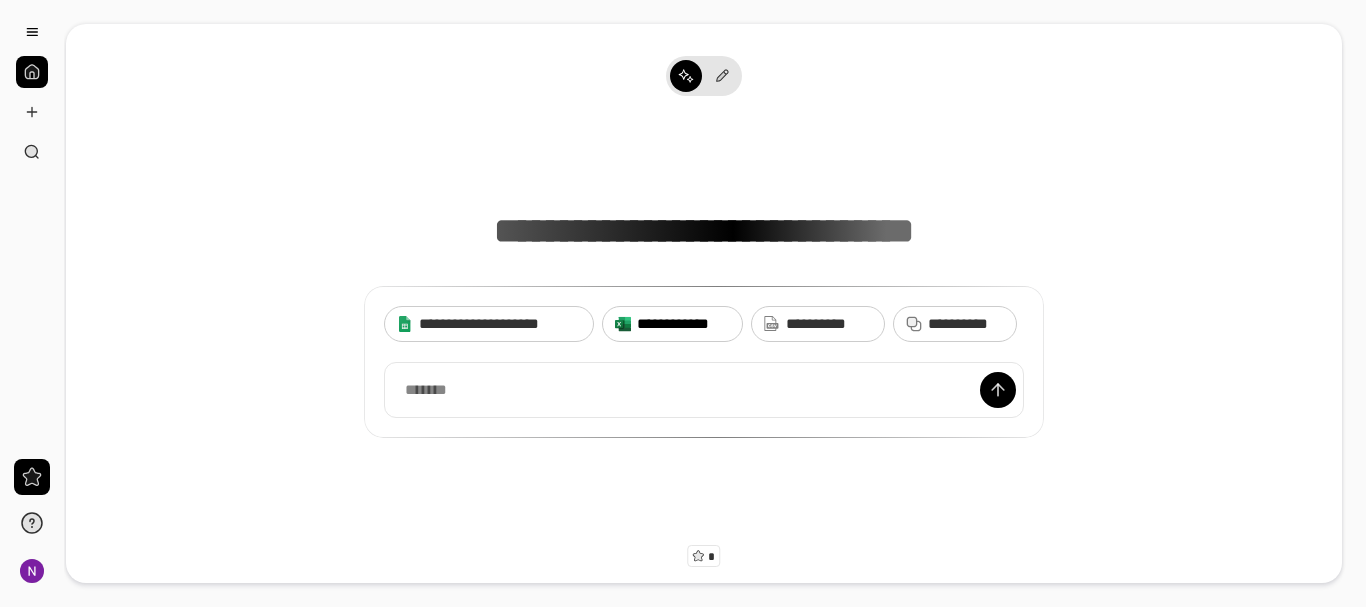 click on "**********" at bounding box center (683, 324) 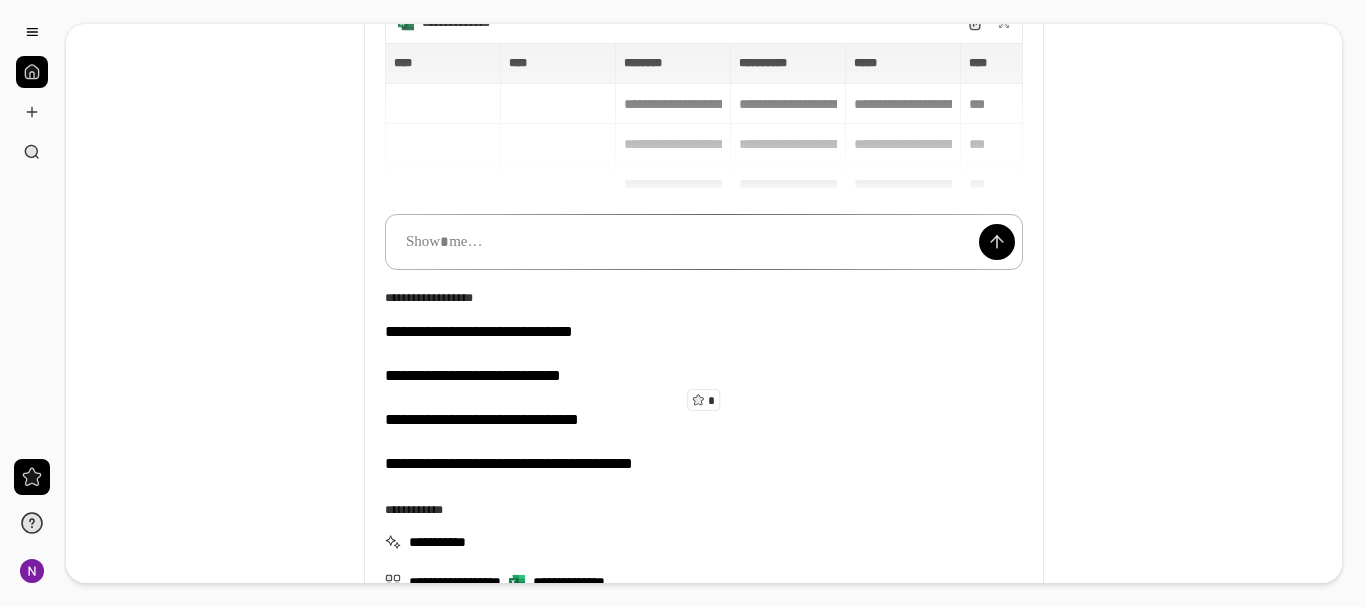 scroll, scrollTop: 0, scrollLeft: 0, axis: both 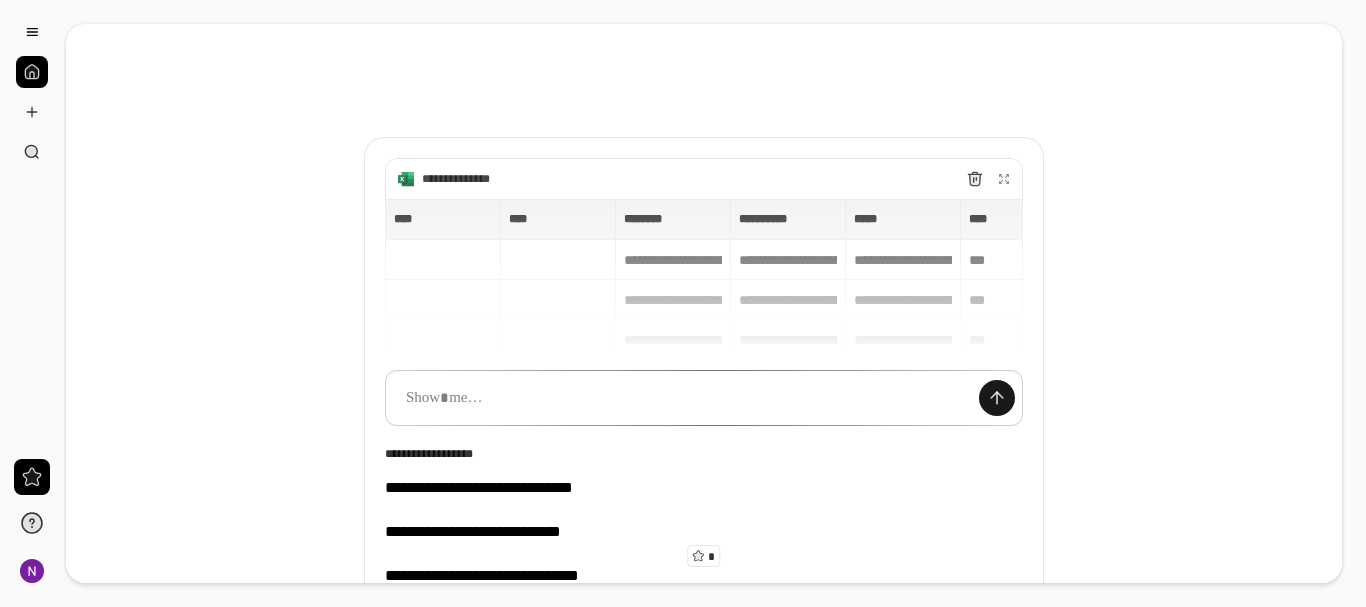click at bounding box center (997, 398) 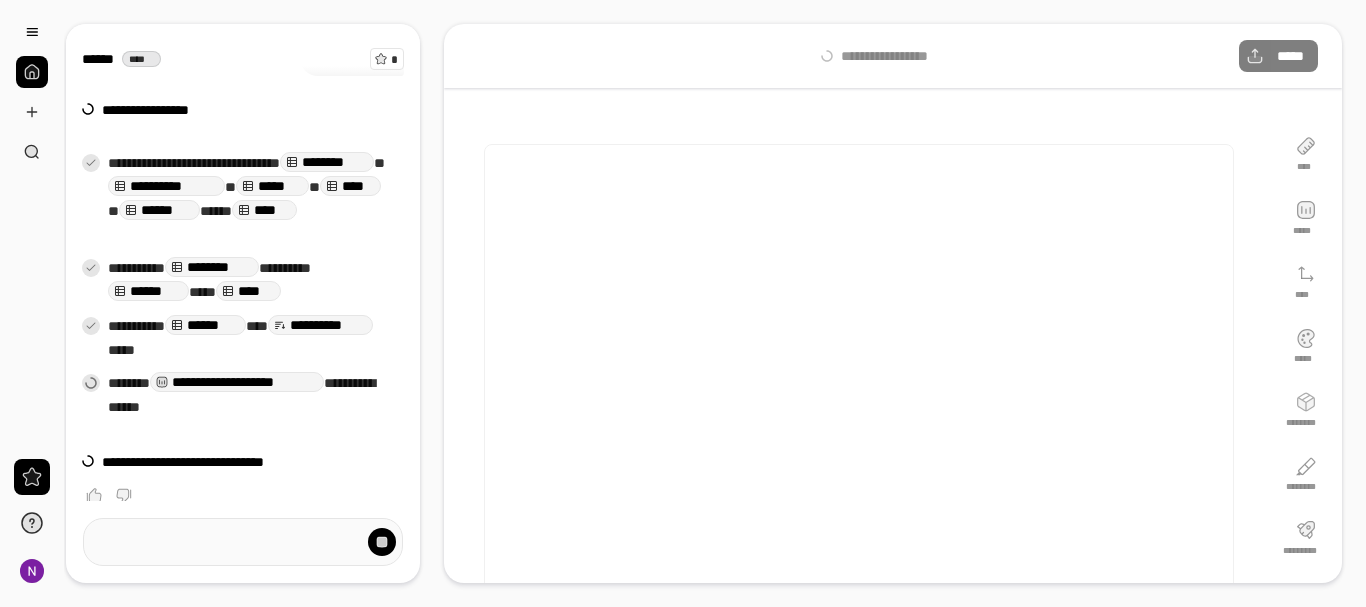 scroll, scrollTop: 16, scrollLeft: 0, axis: vertical 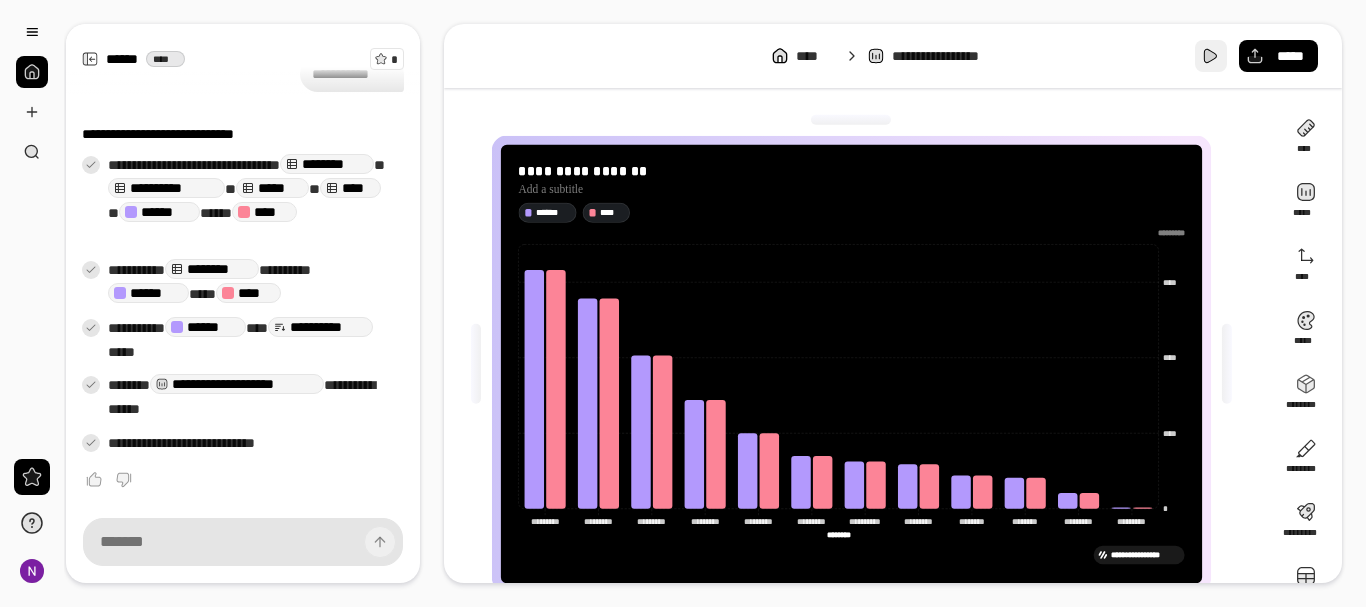 click at bounding box center [1211, 56] 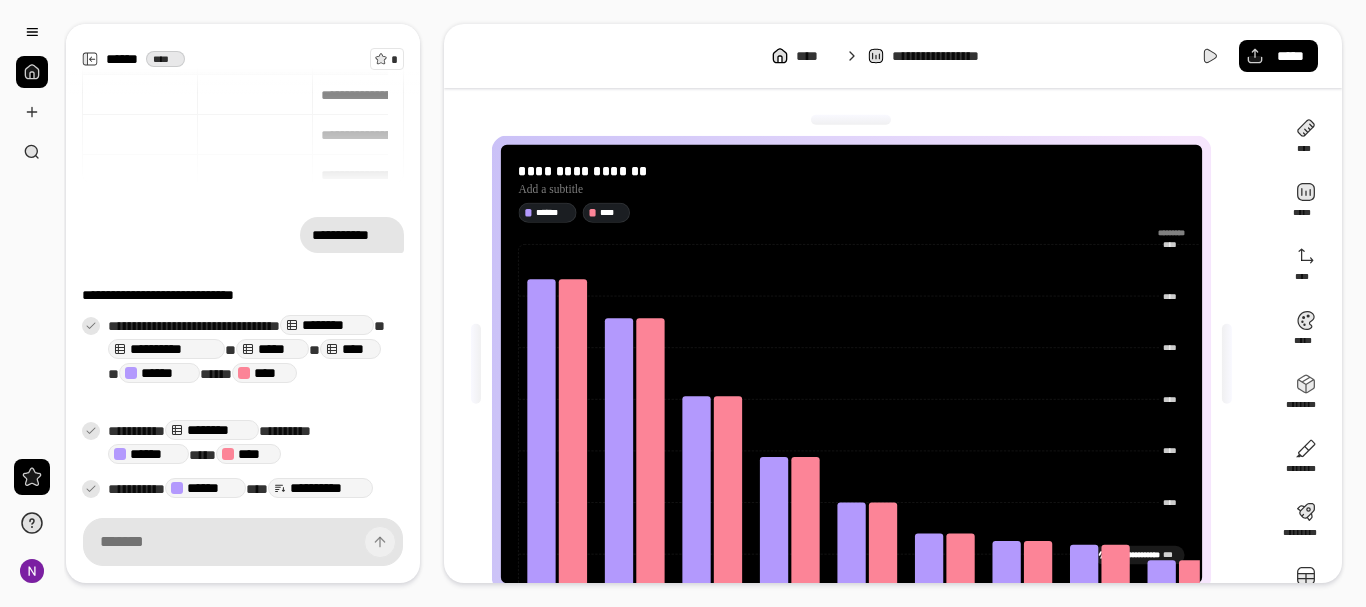 scroll, scrollTop: 208, scrollLeft: 0, axis: vertical 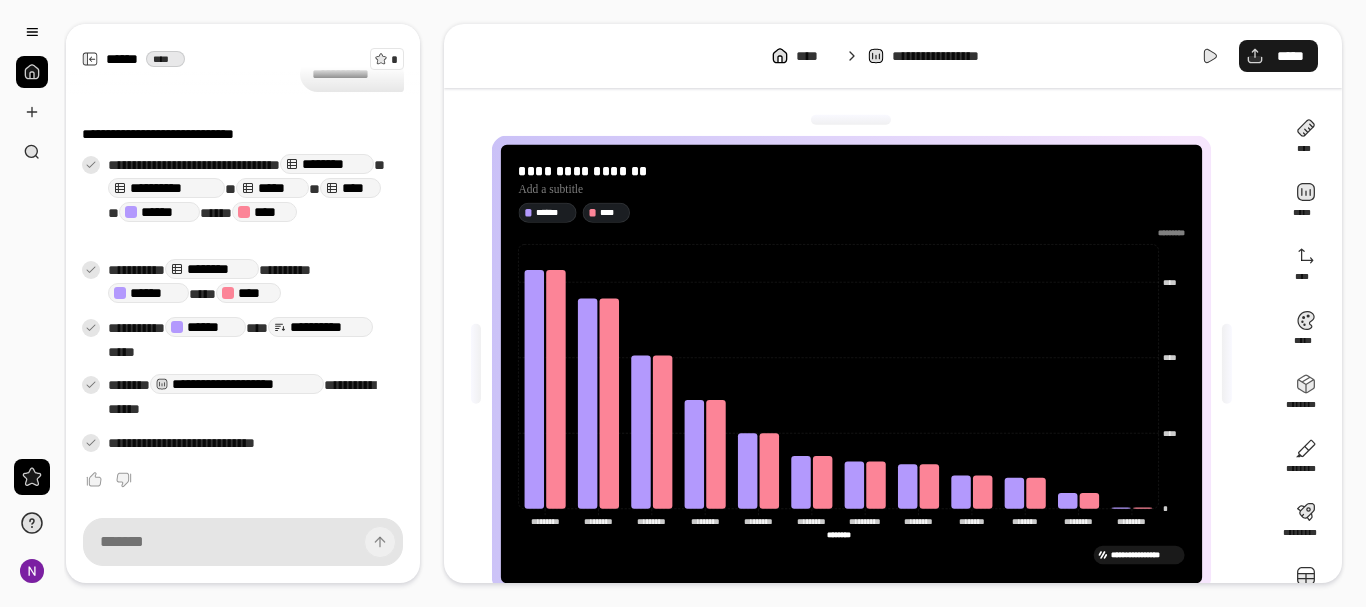 click on "*****" at bounding box center [1290, 56] 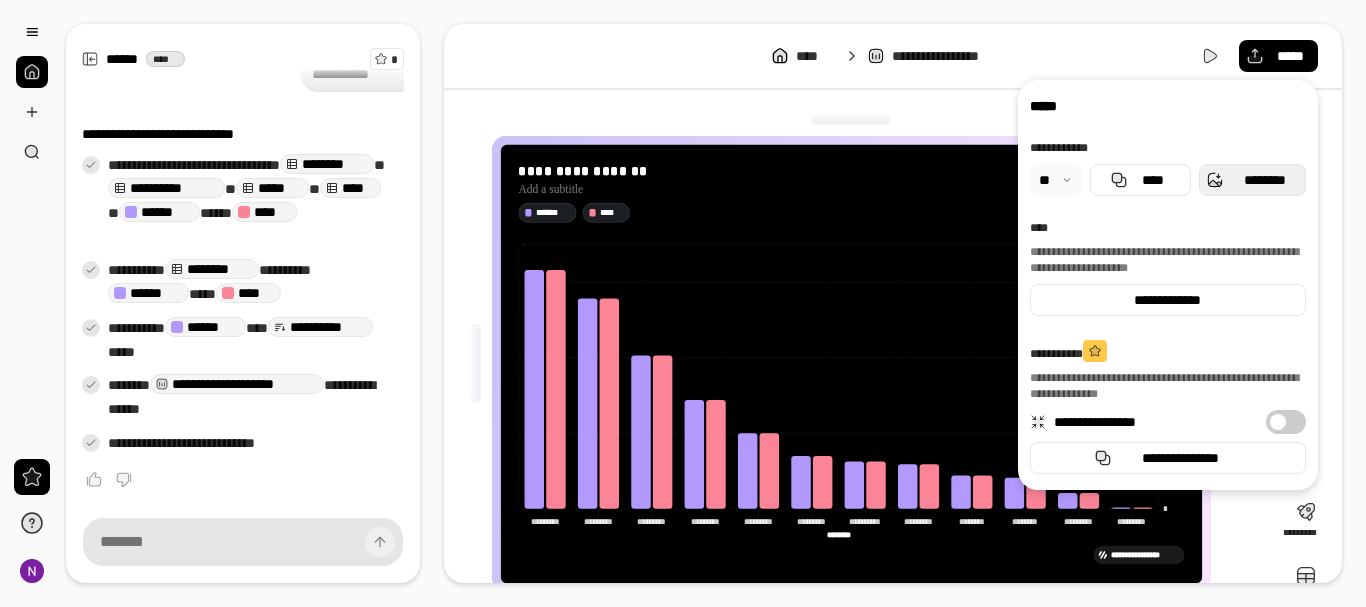 click on "********" at bounding box center [1264, 180] 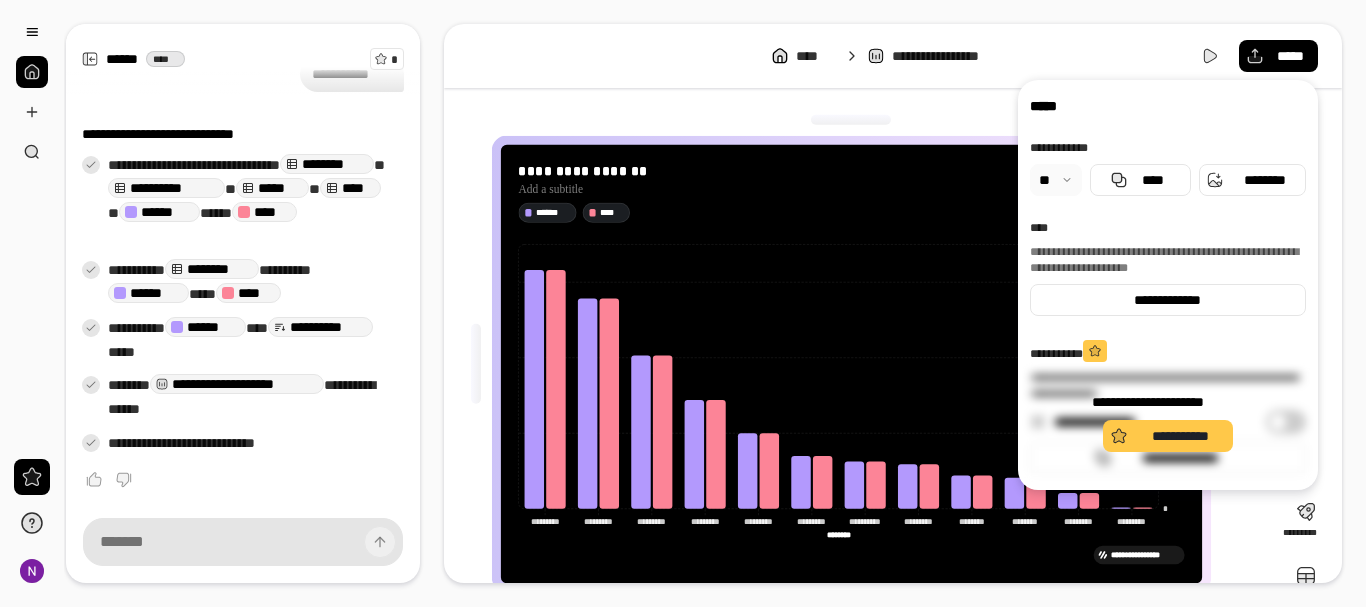 click on "**********" at bounding box center (1168, 422) 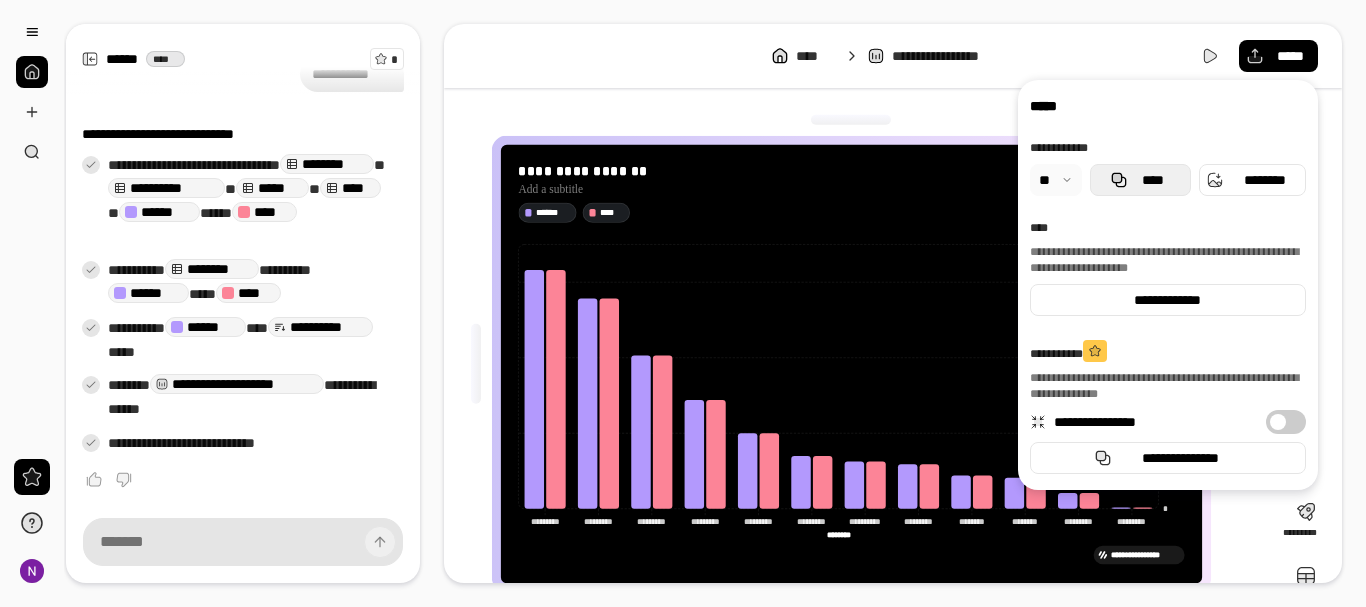 click on "****" at bounding box center (1152, 180) 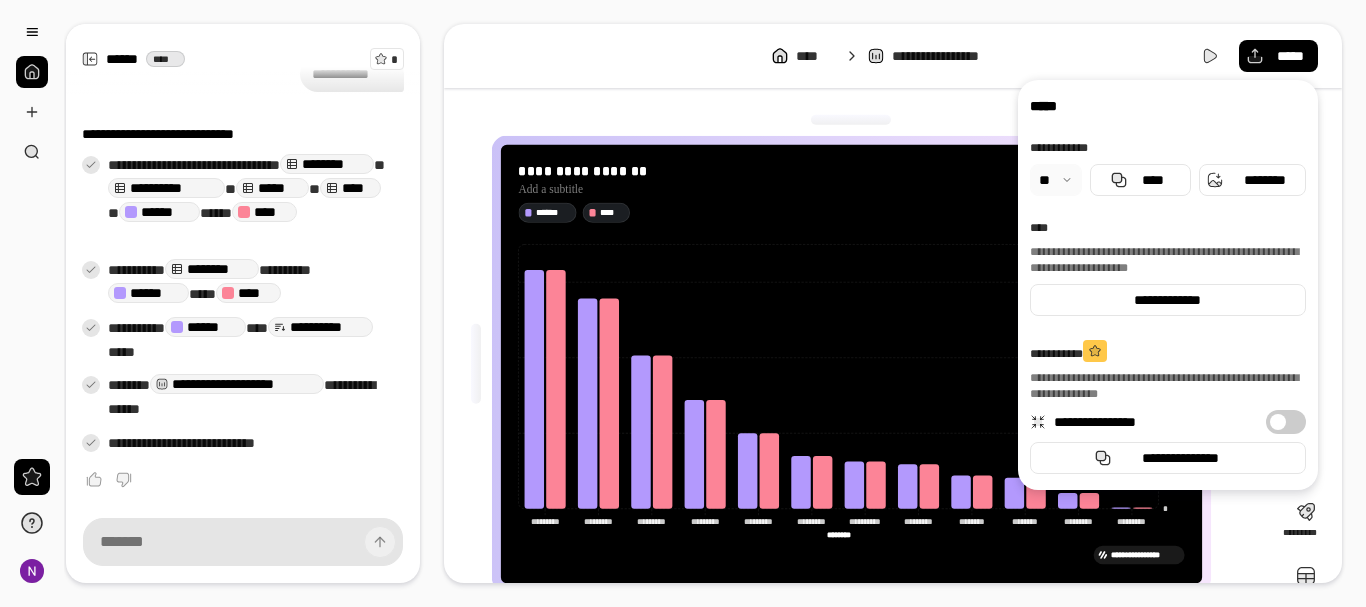scroll, scrollTop: 33, scrollLeft: 0, axis: vertical 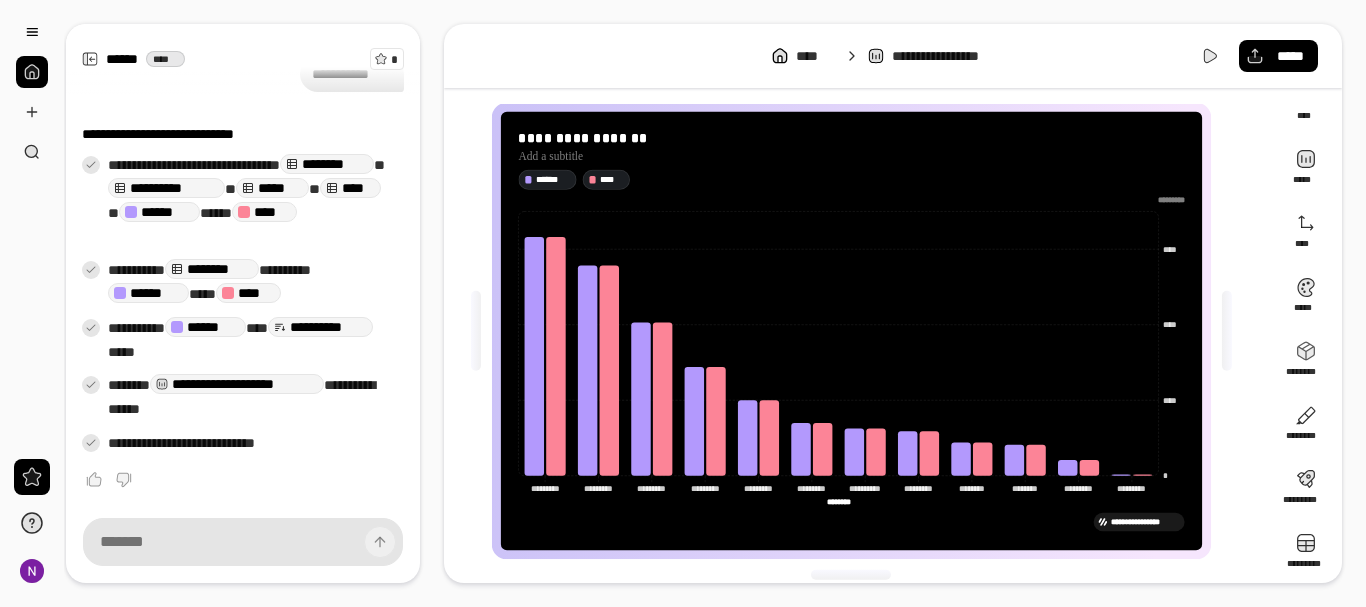 click on "**********" at bounding box center [953, 56] 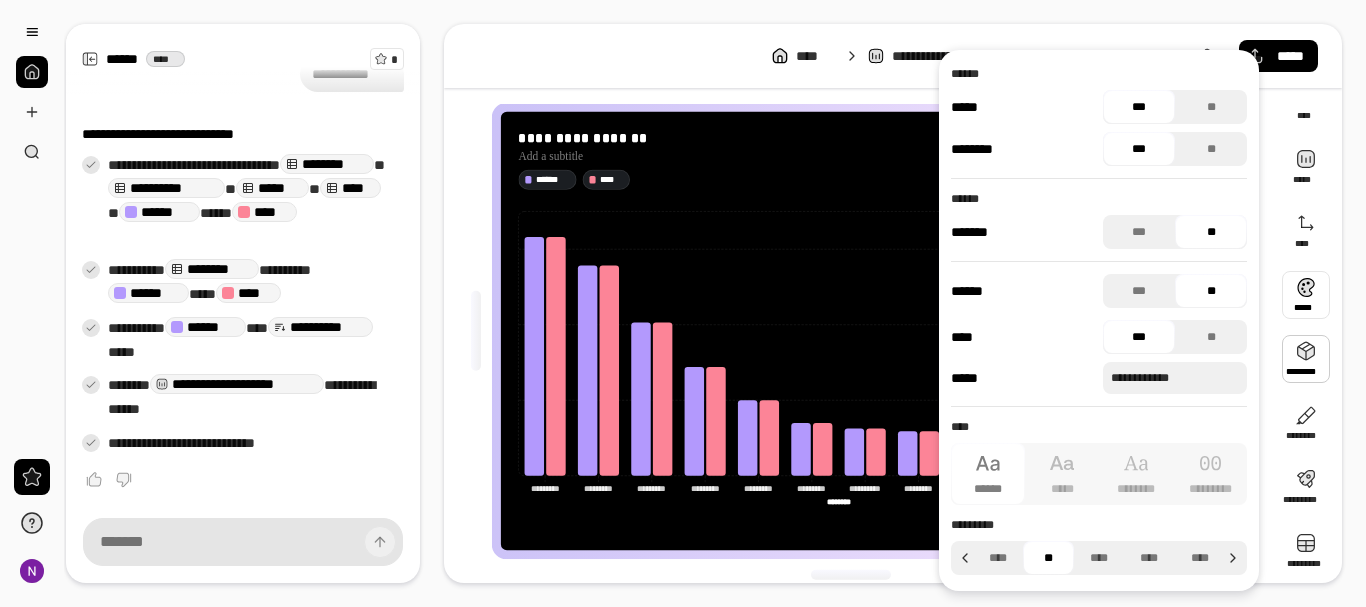 scroll, scrollTop: 0, scrollLeft: 0, axis: both 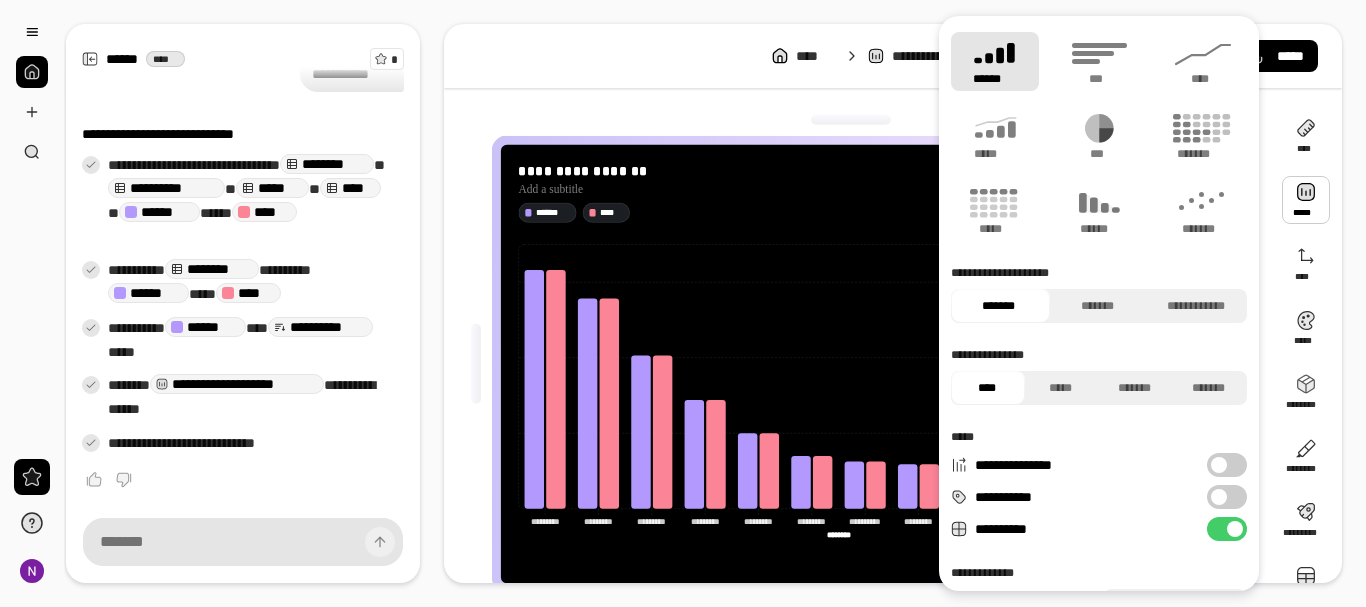 click at bounding box center [1306, 200] 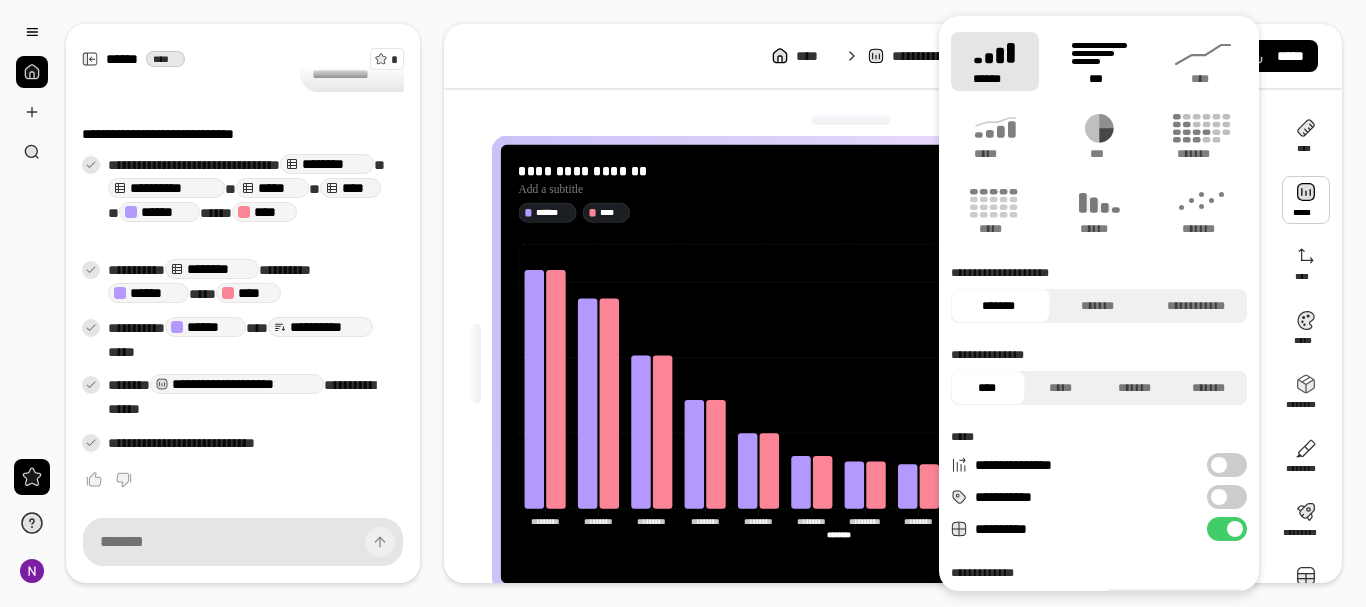 click 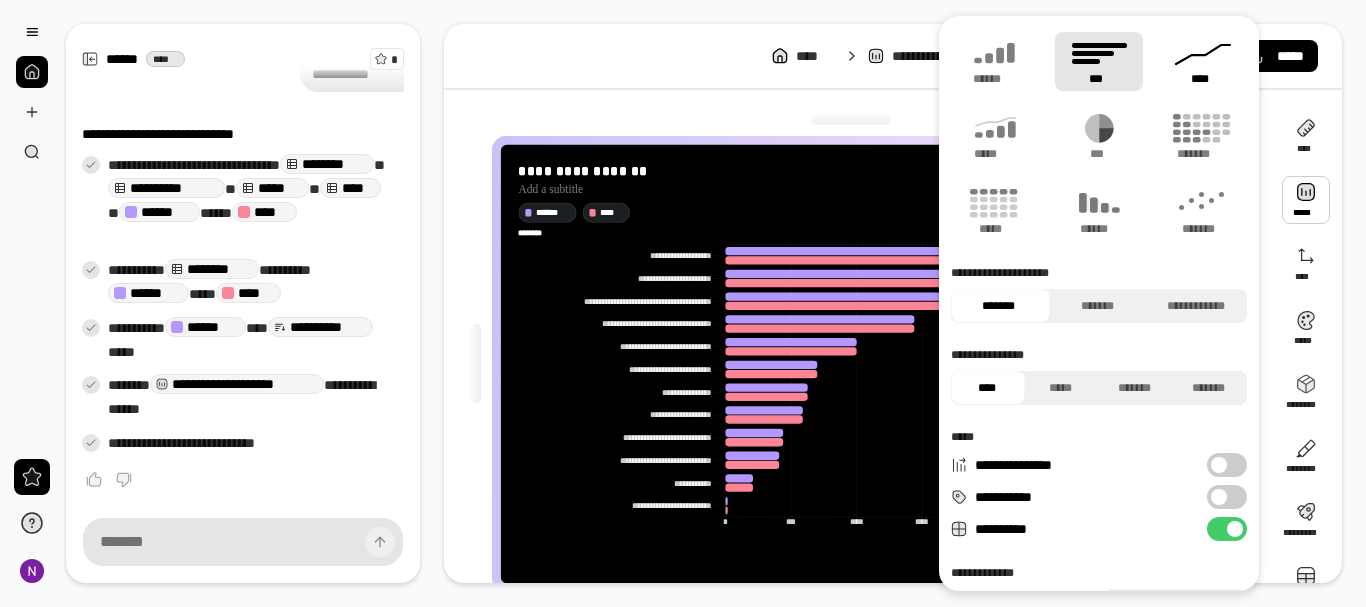 click 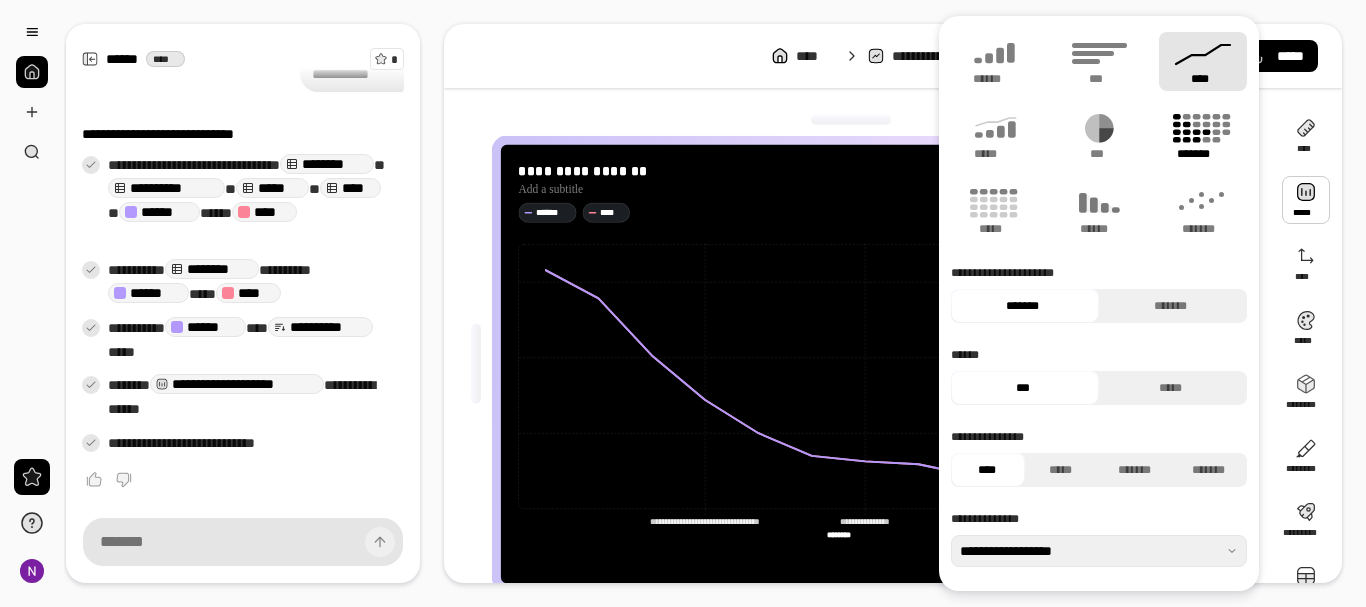 click 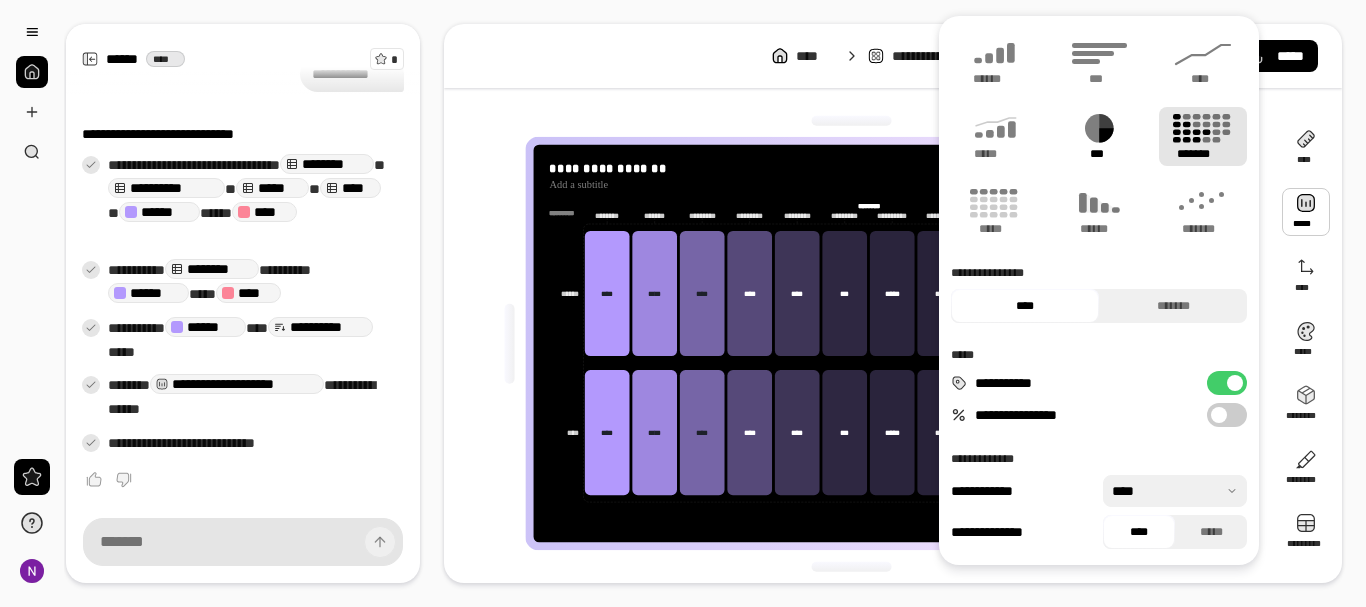 click 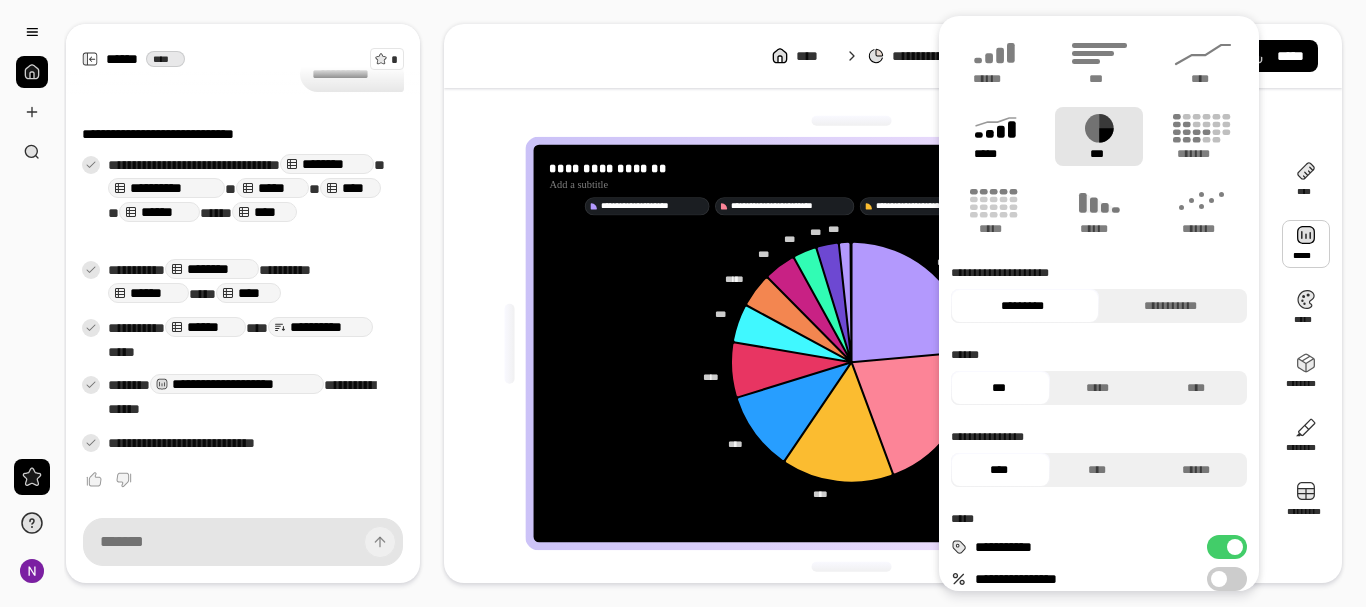 click 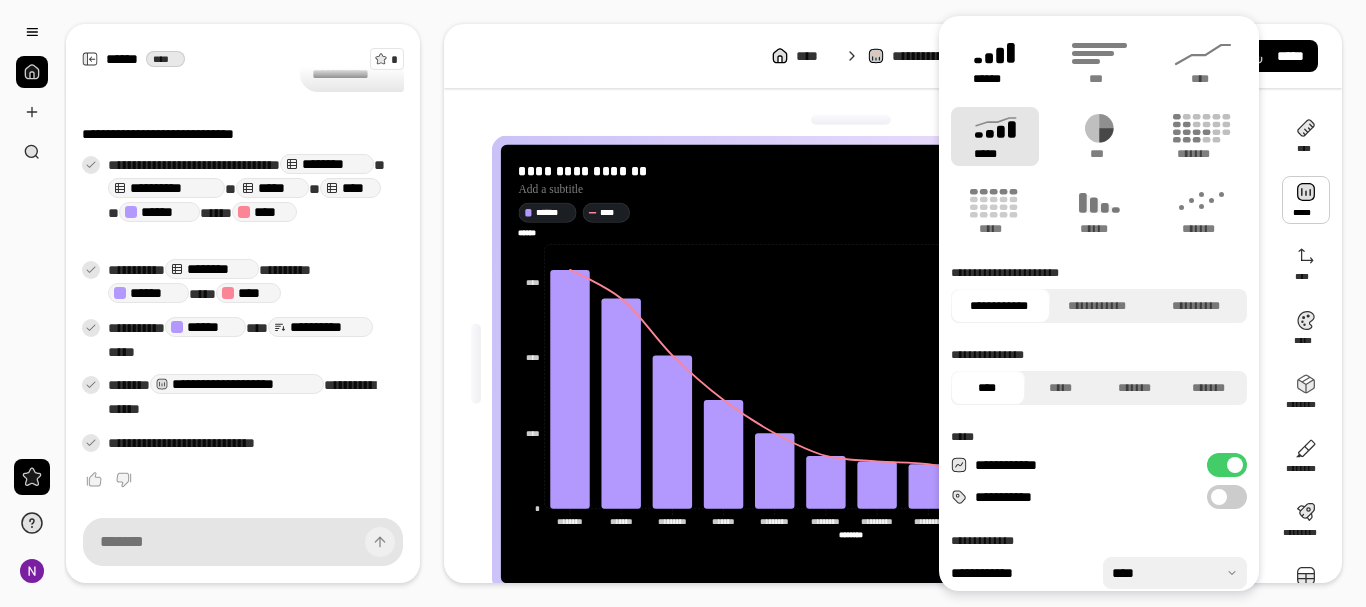 click 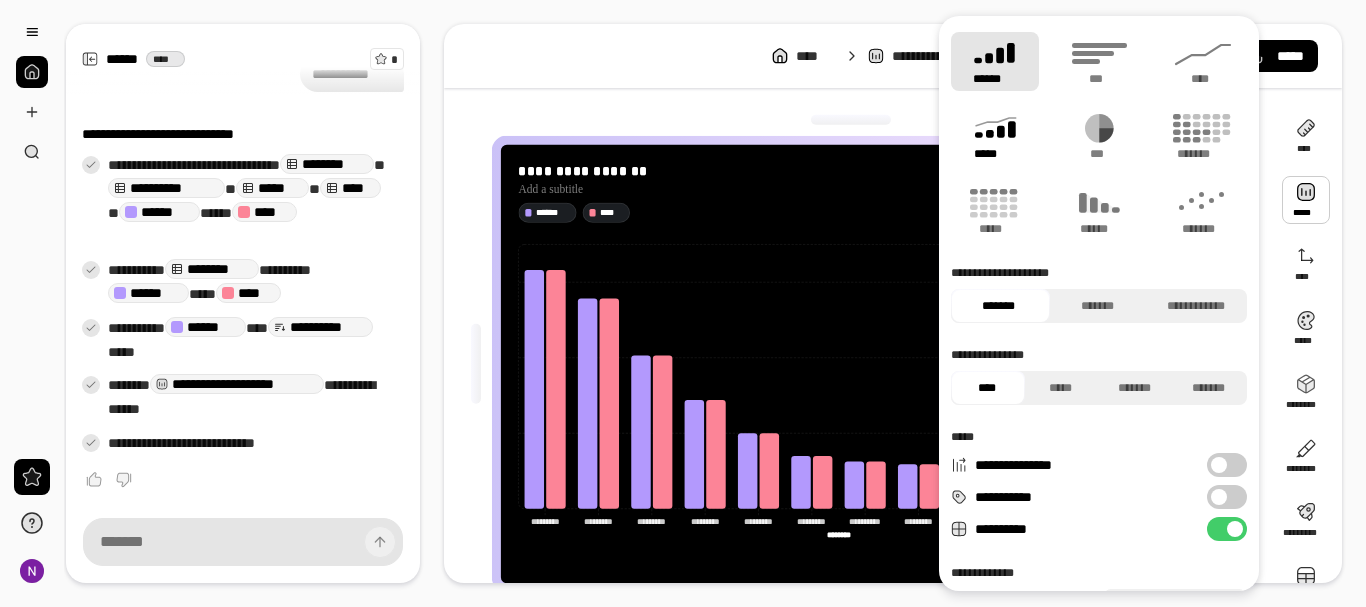 click 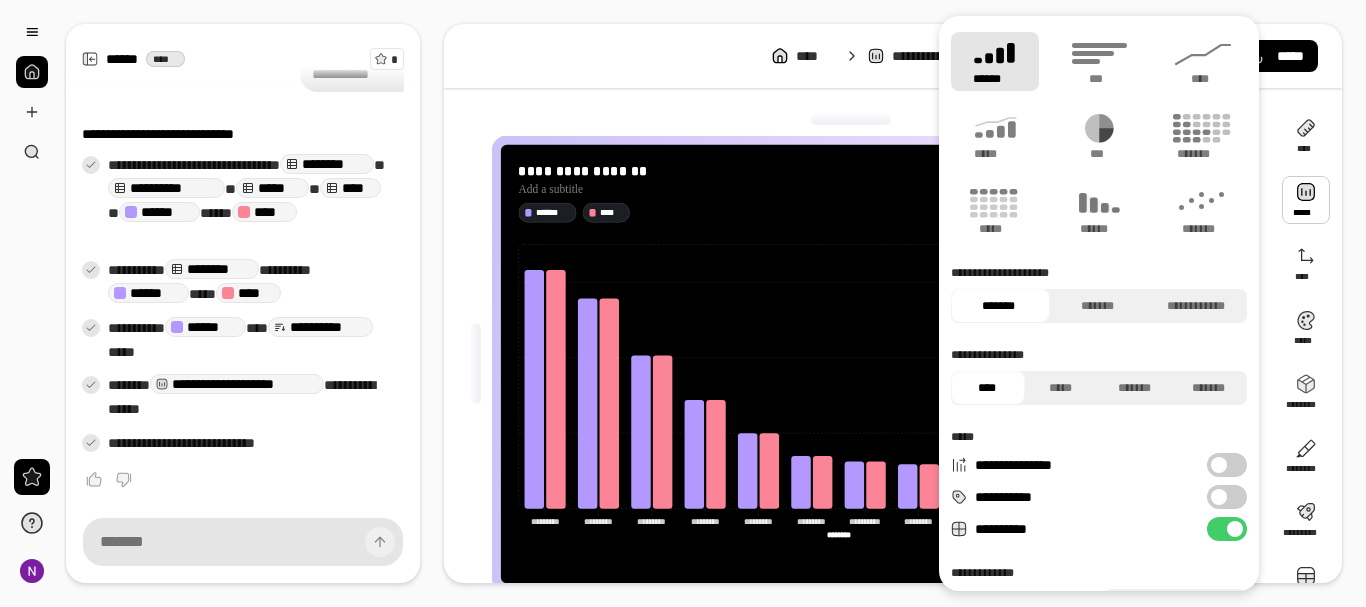 type on "****" 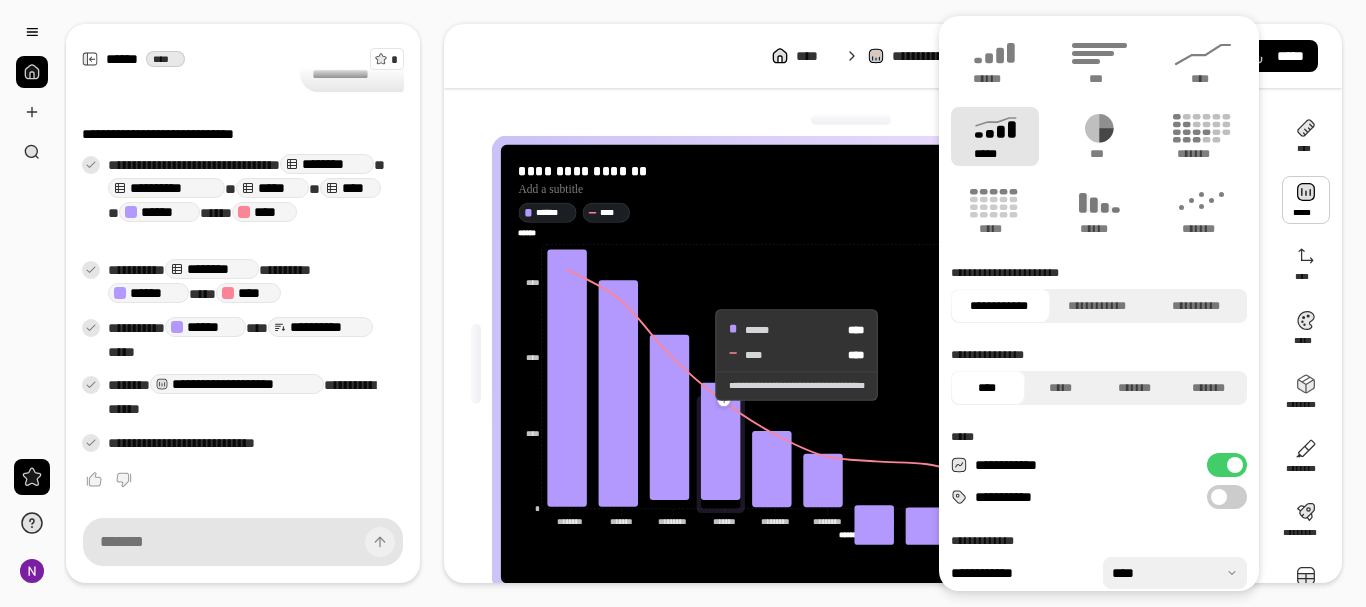 click 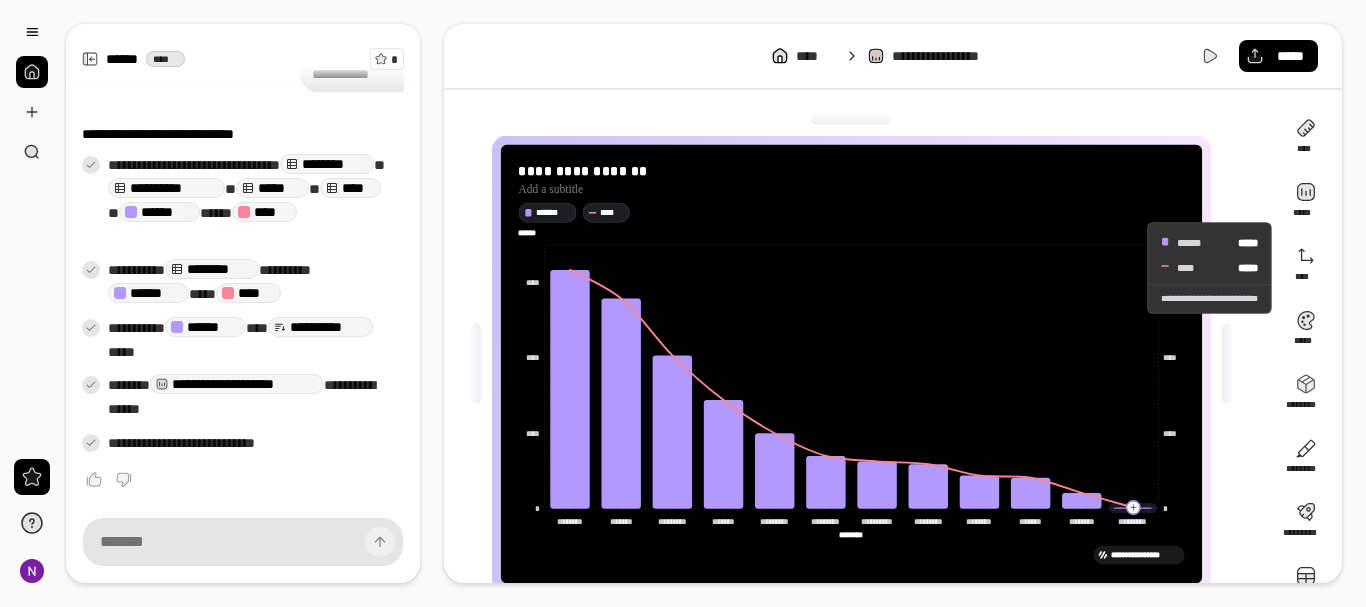 scroll, scrollTop: 33, scrollLeft: 0, axis: vertical 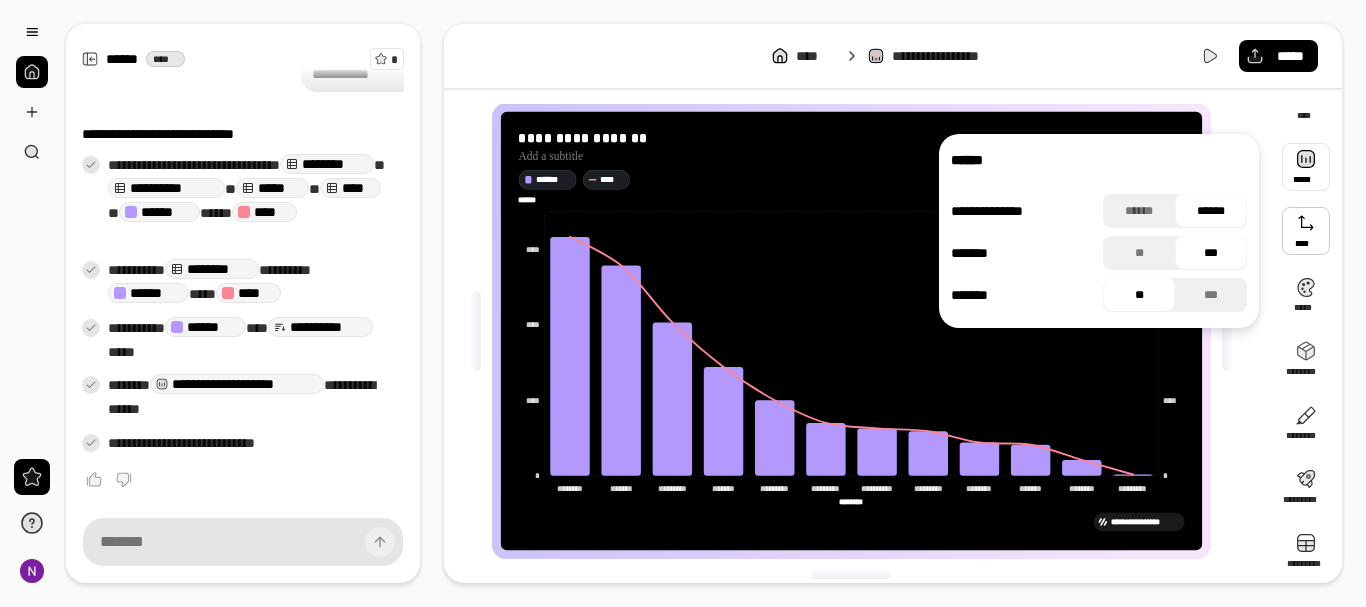 click at bounding box center (1306, 167) 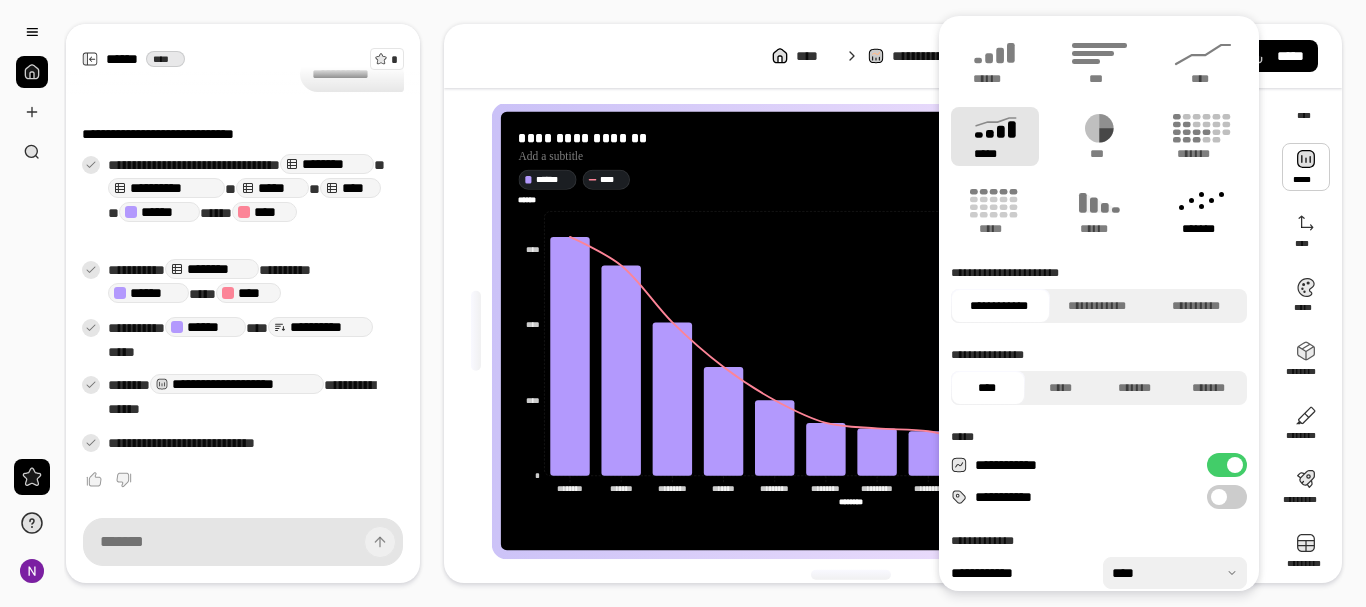 click 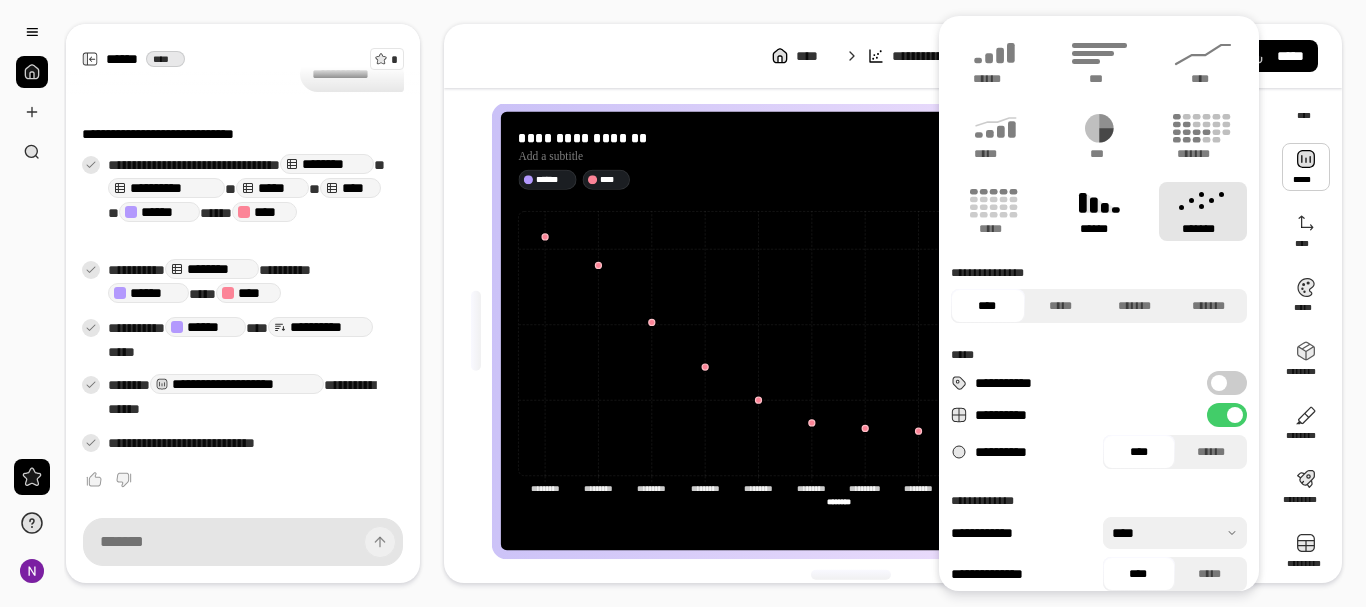 click 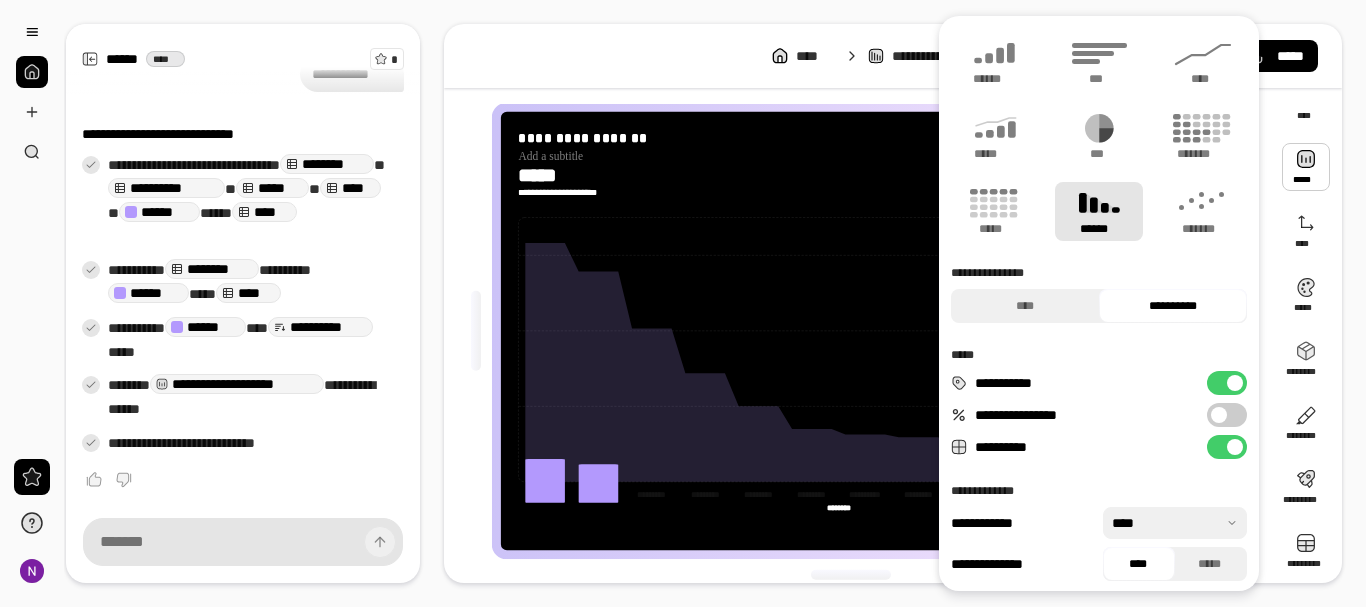 type on "******" 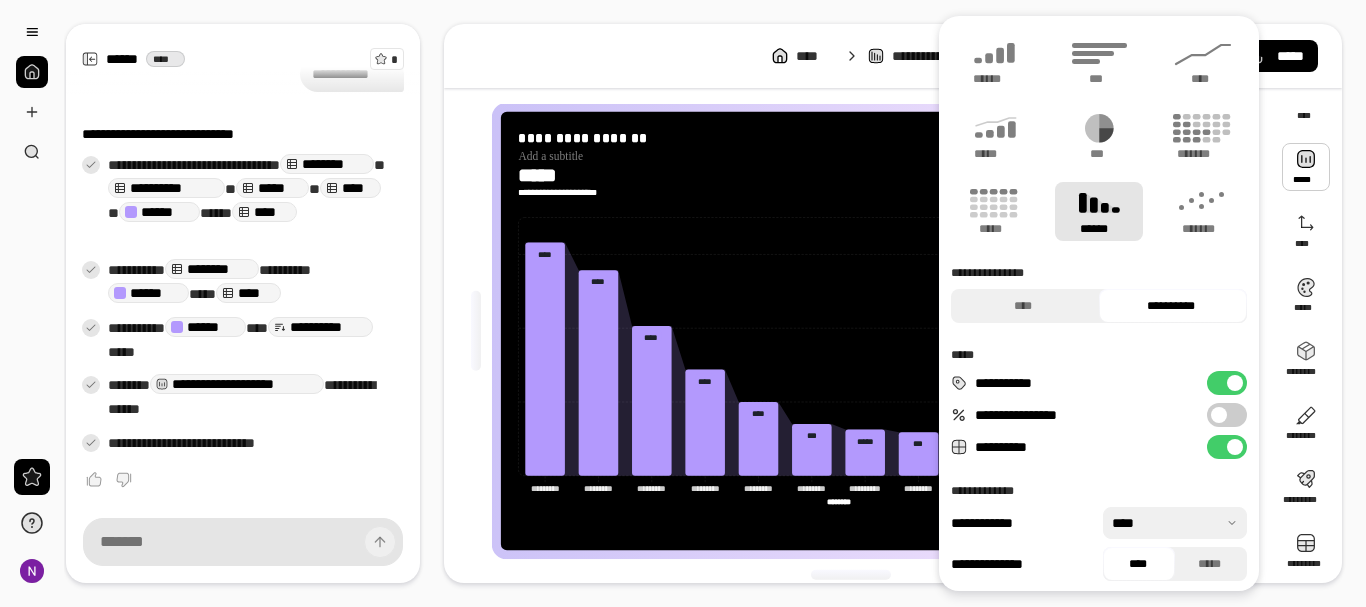 click on "**********" at bounding box center [1227, 415] 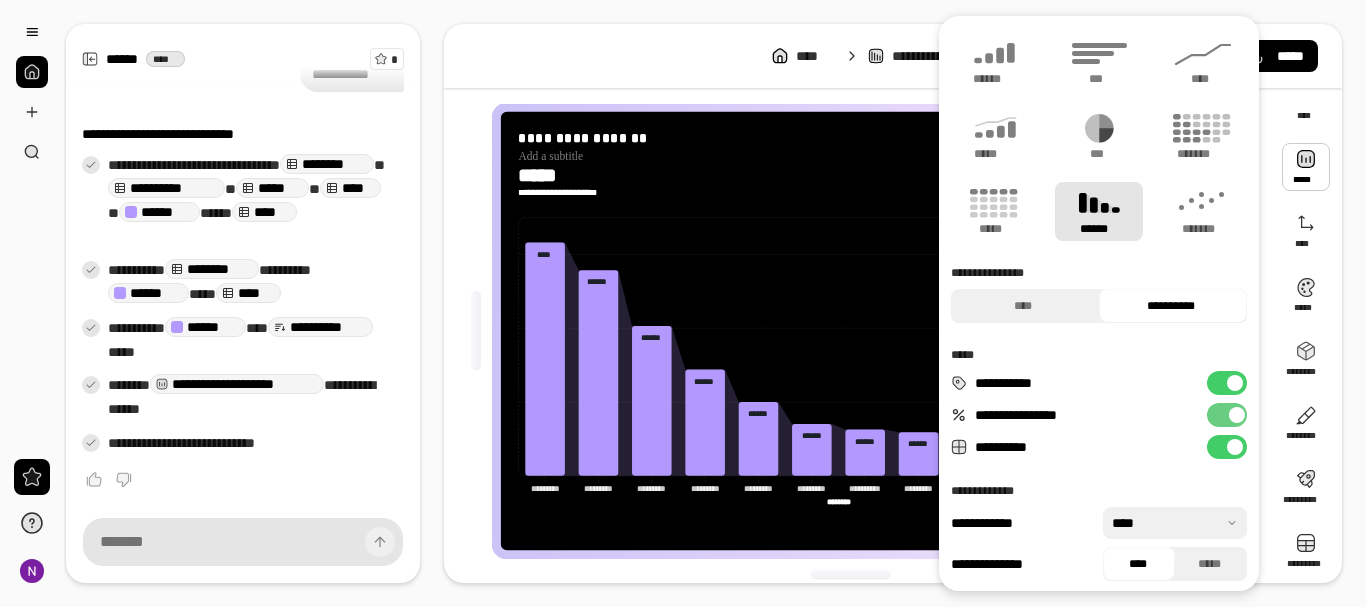 click at bounding box center (1237, 415) 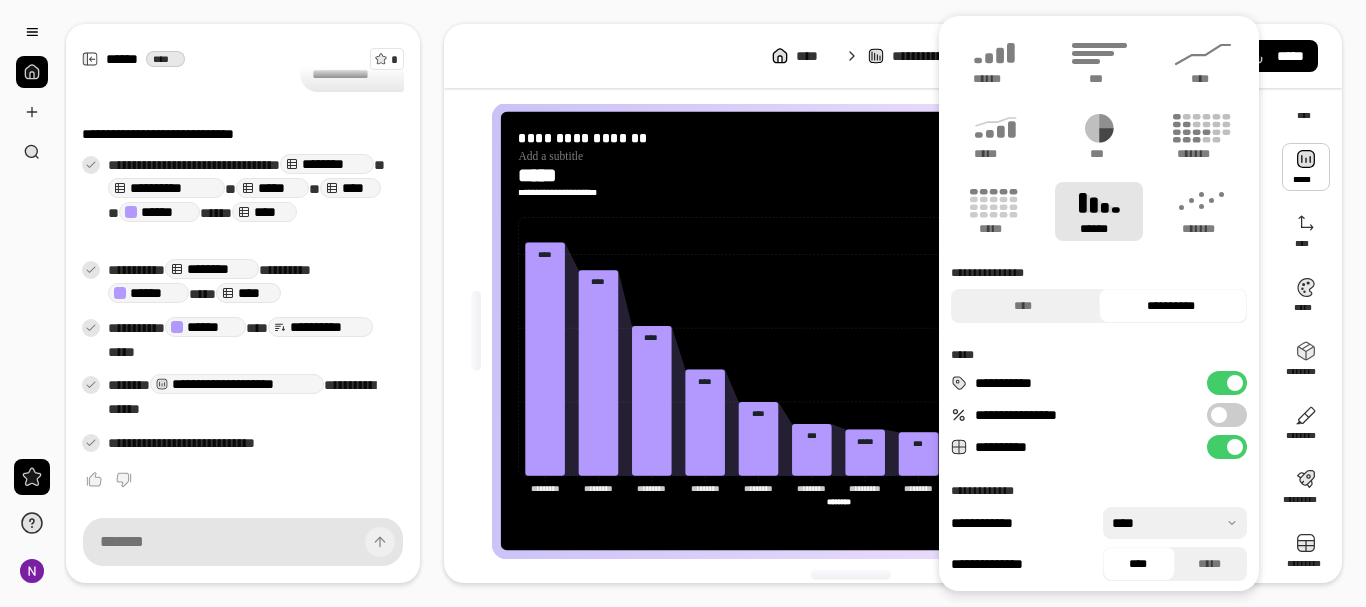 click on "**********" at bounding box center [1227, 415] 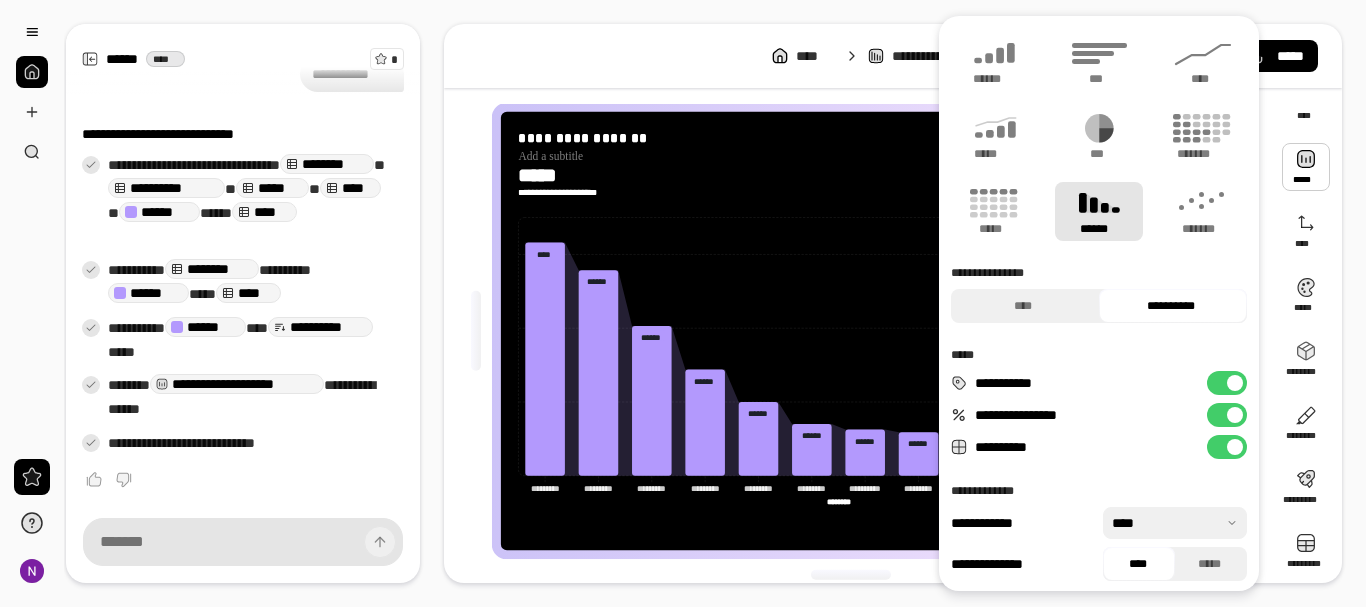 click at bounding box center (1235, 415) 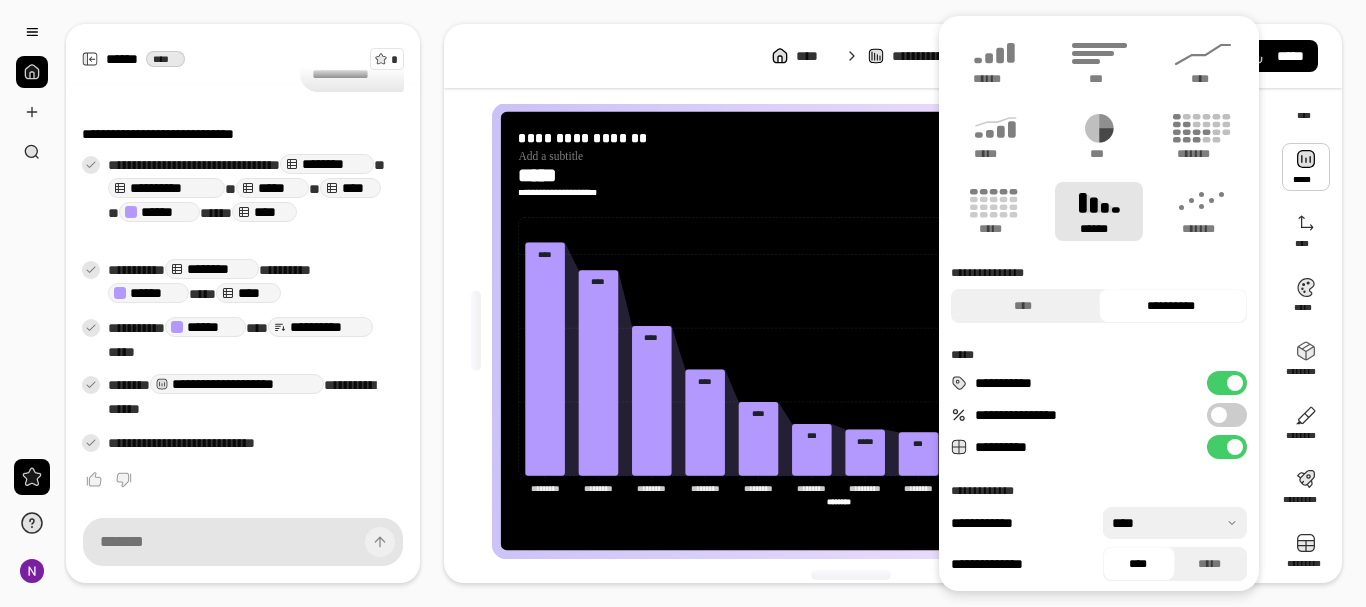 click on "**********" at bounding box center (1170, 306) 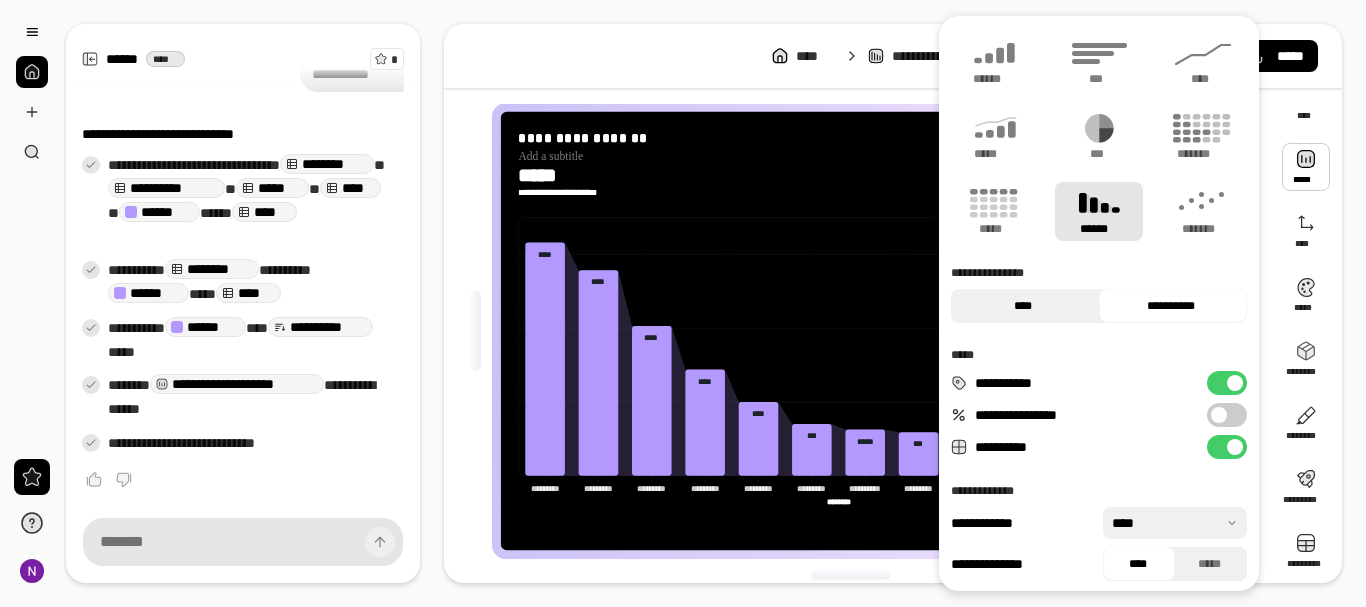 click on "****" at bounding box center (1022, 306) 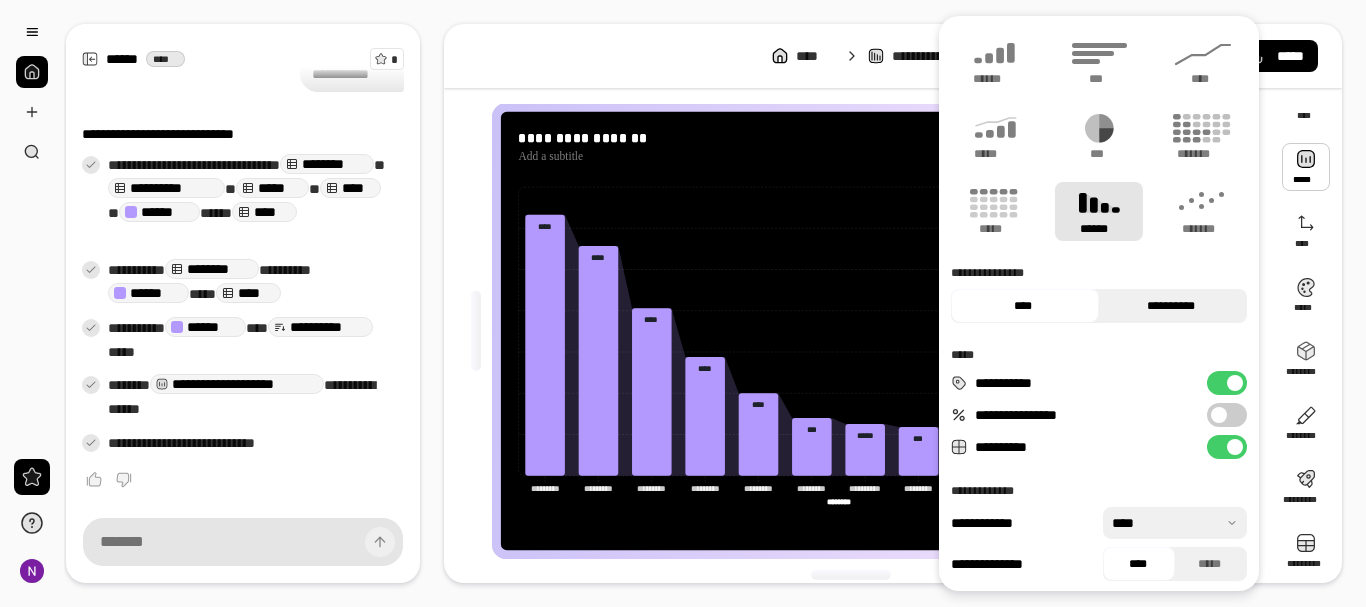 click on "**********" at bounding box center (1170, 306) 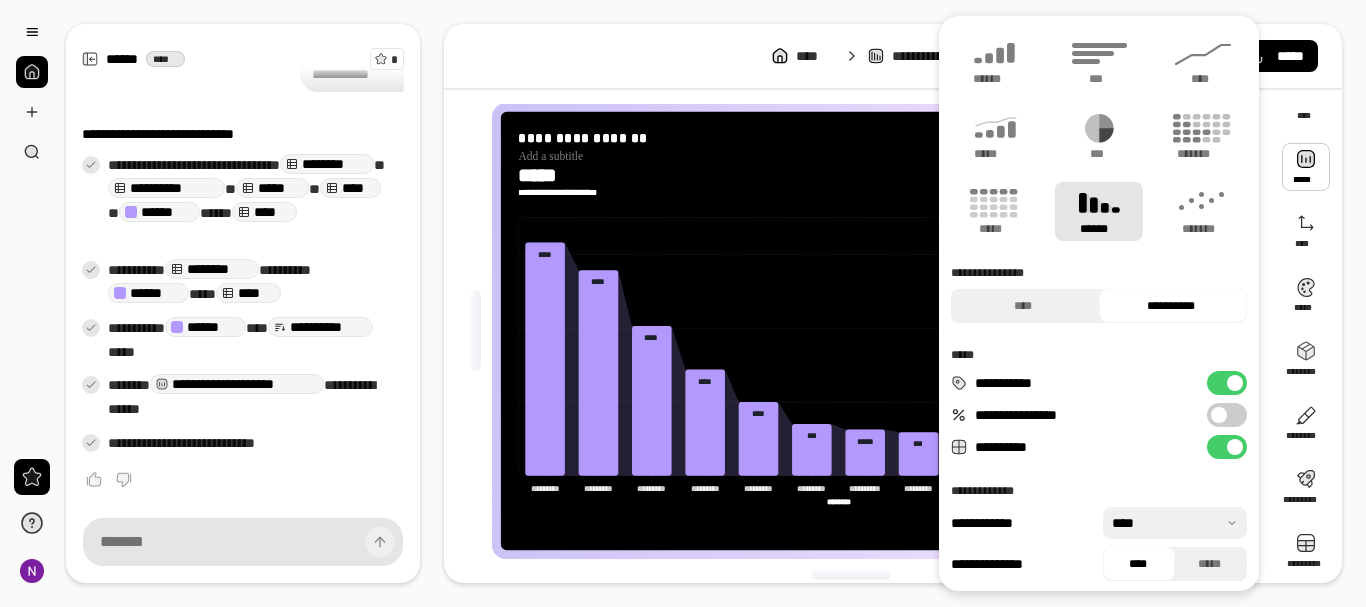 type 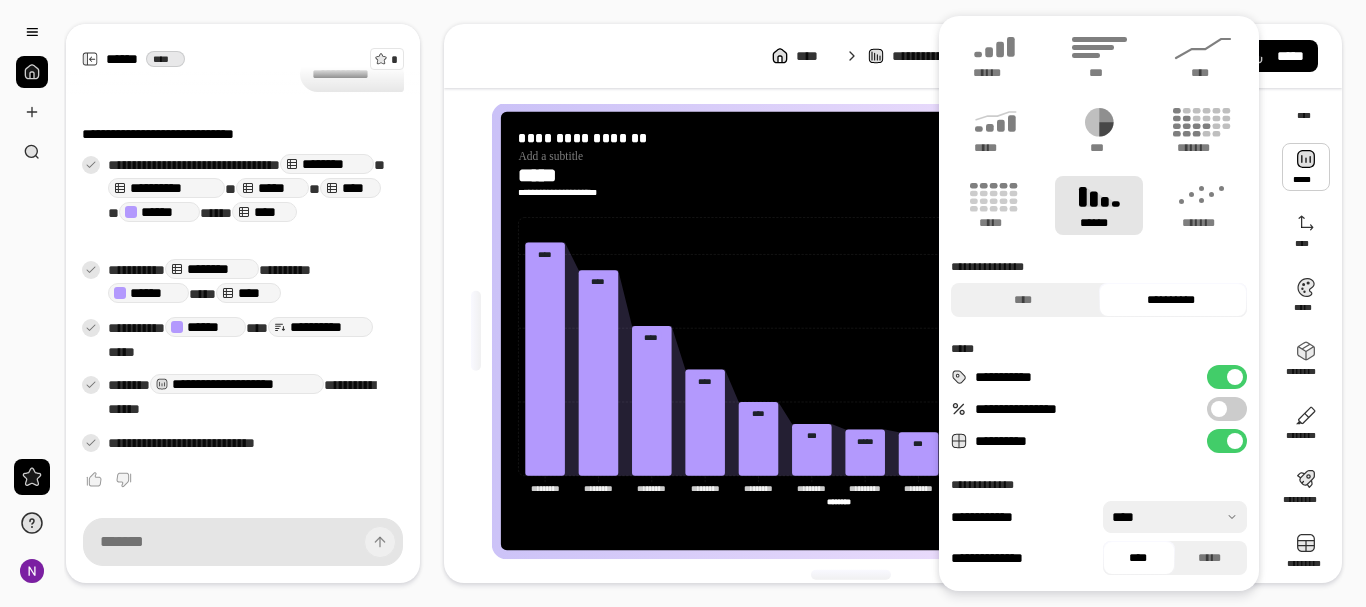 click on "**********" at bounding box center [1020, 517] 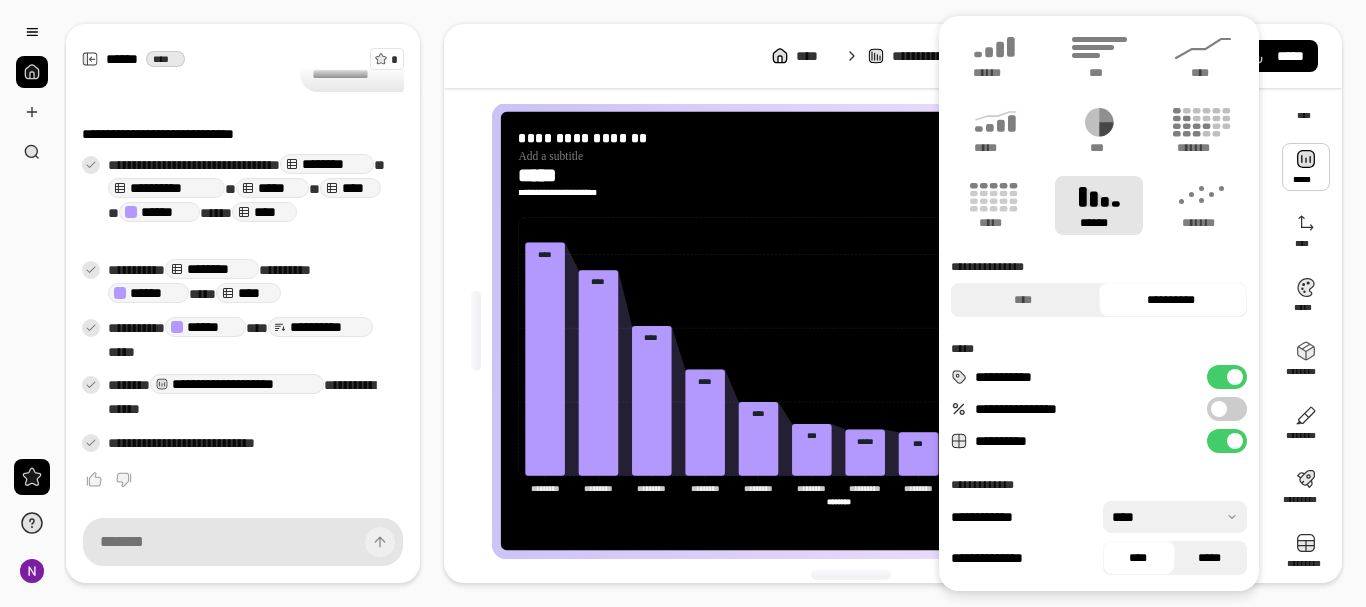click on "*****" at bounding box center [1210, 558] 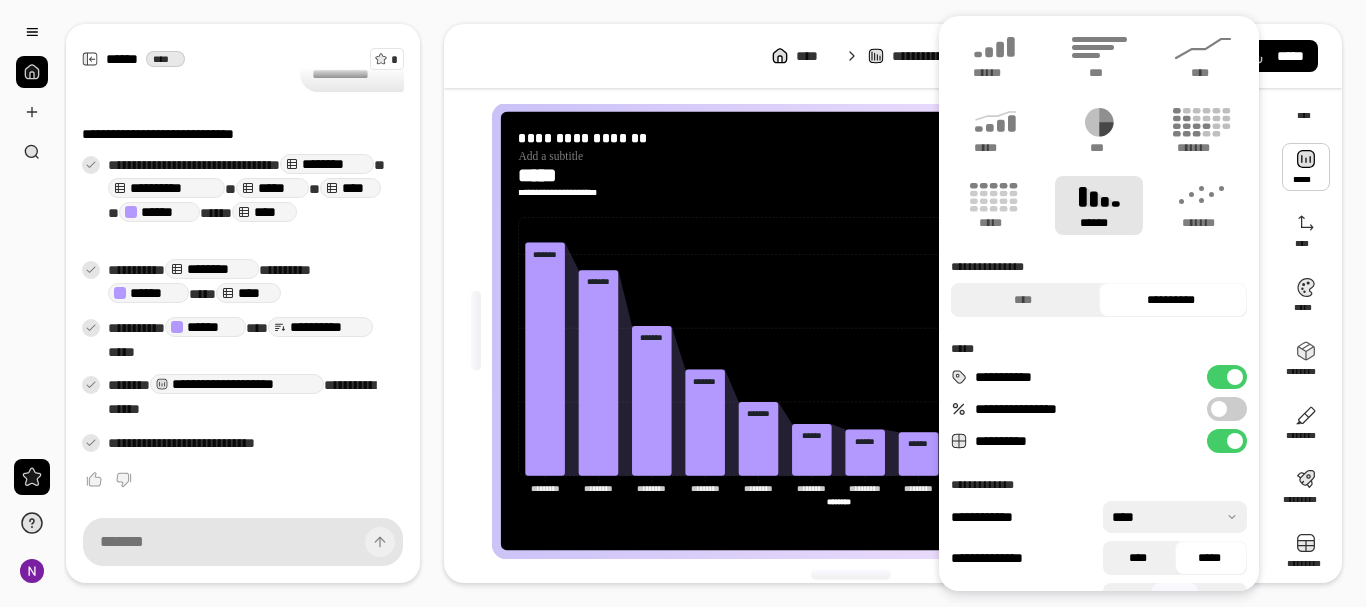 click on "****" at bounding box center [1138, 558] 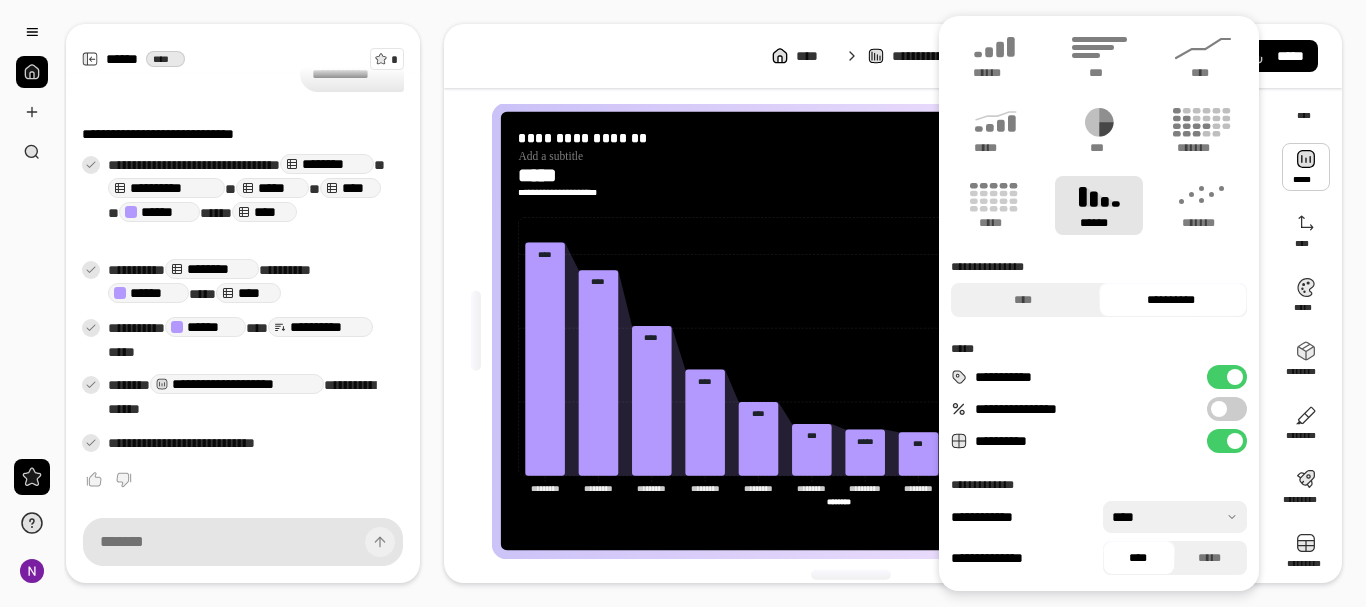 click on "****" at bounding box center [1138, 558] 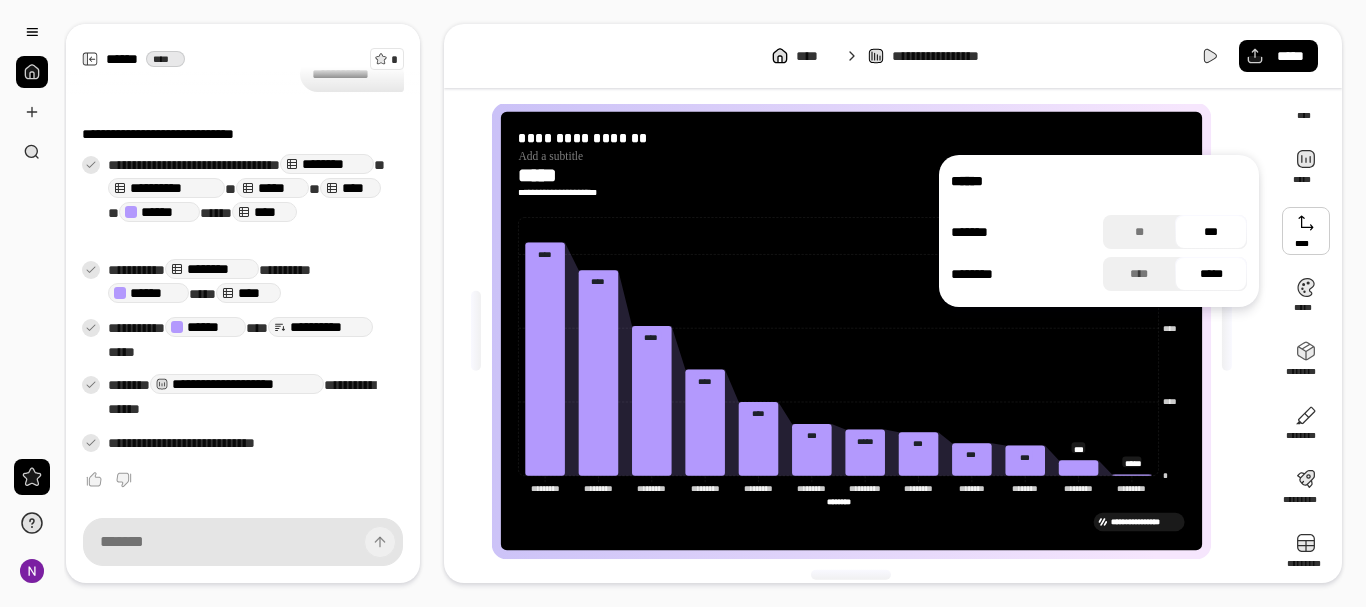 click at bounding box center [1306, 231] 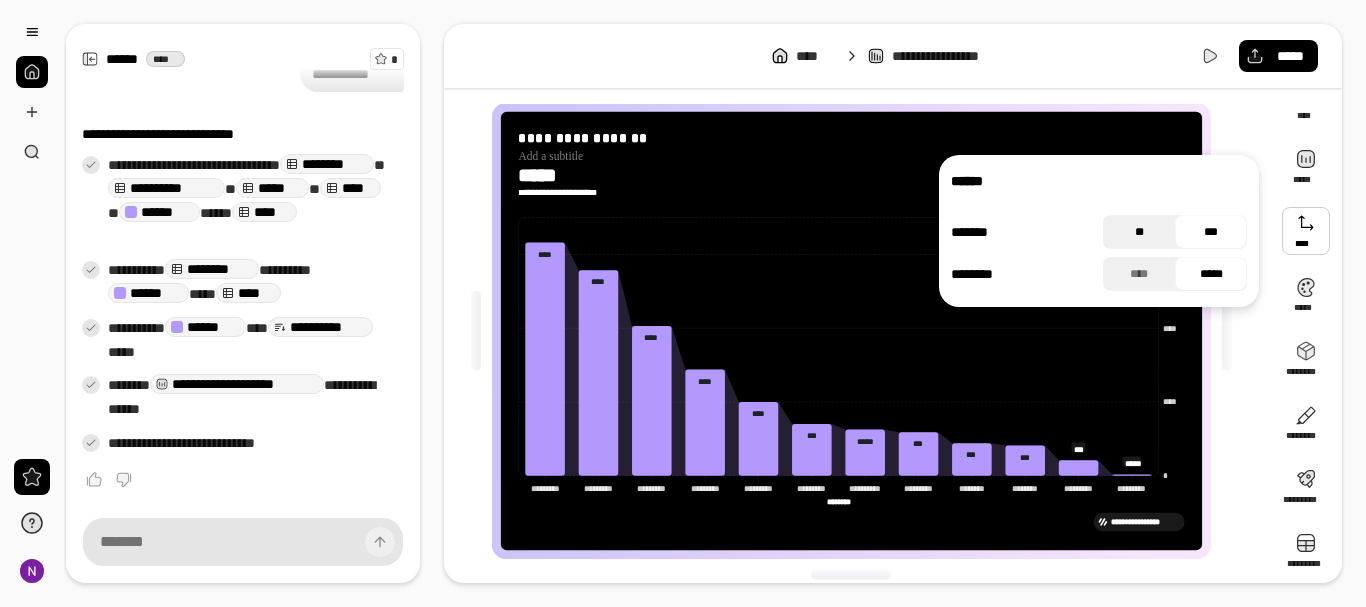 click on "**" at bounding box center [1139, 232] 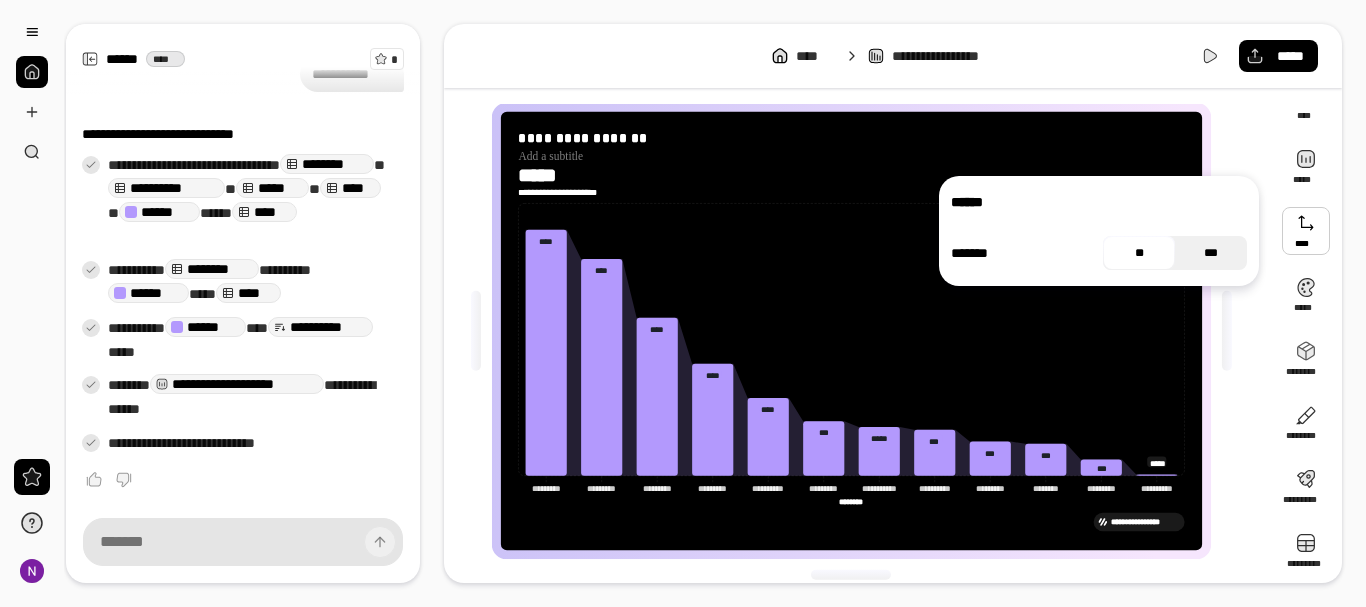 click on "***" at bounding box center [1211, 253] 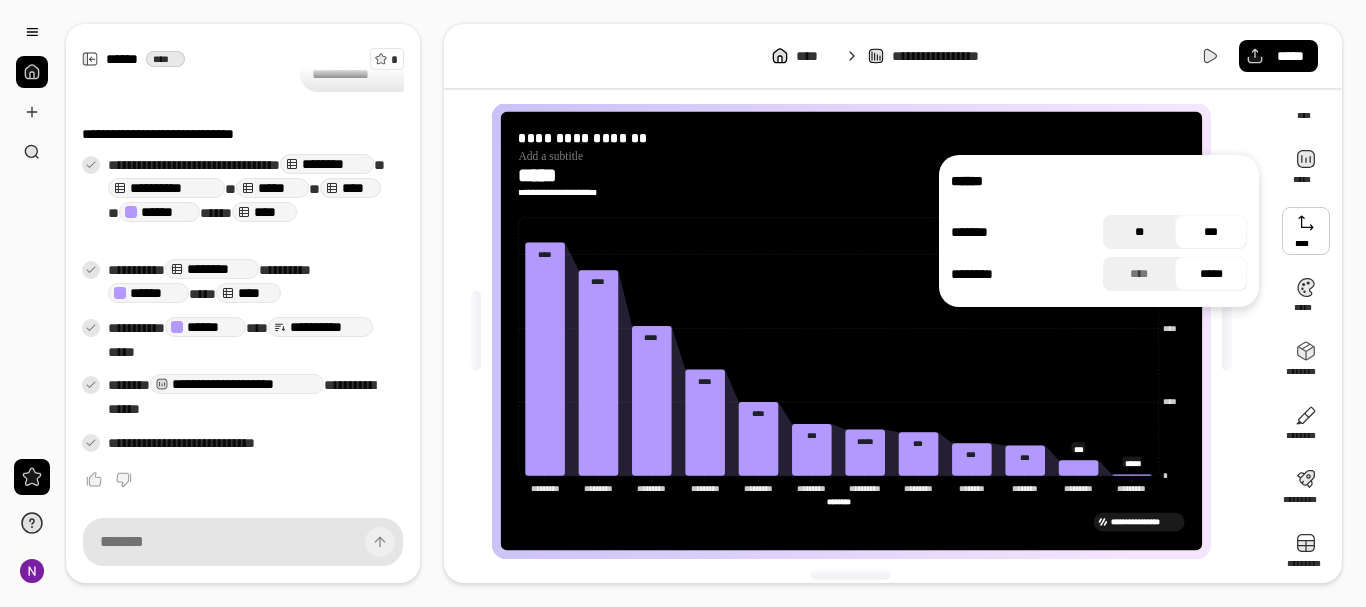 click on "**" at bounding box center [1139, 232] 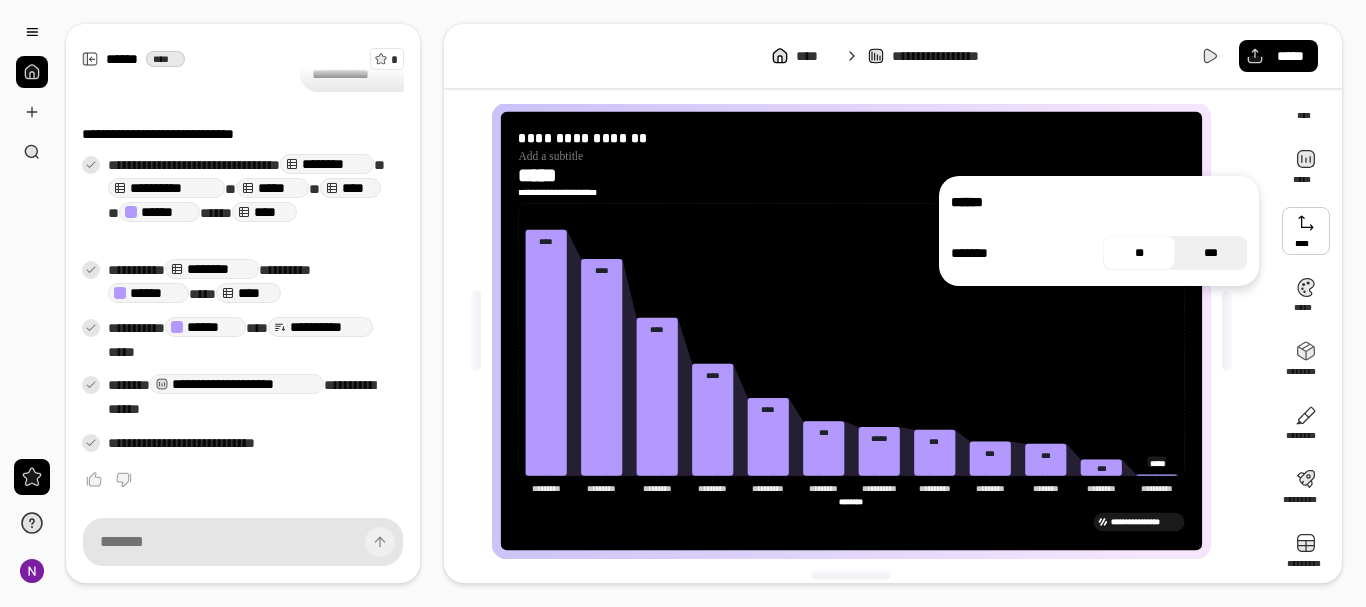 click on "***" at bounding box center [1211, 253] 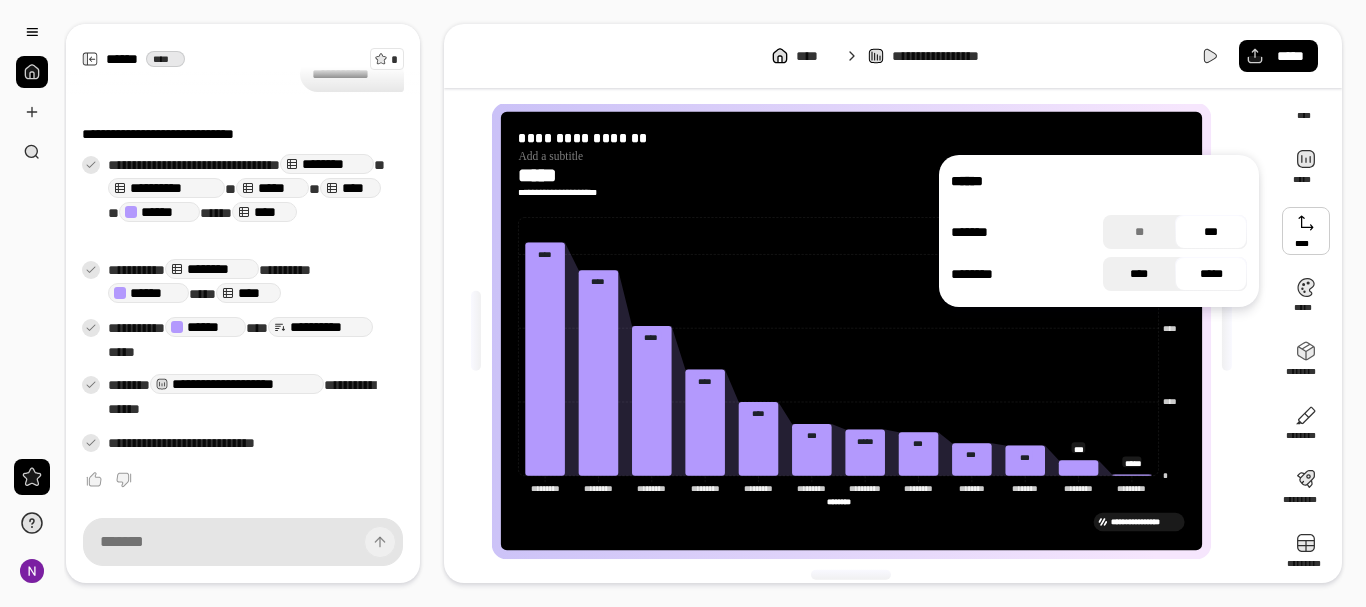 click on "****" at bounding box center [1139, 274] 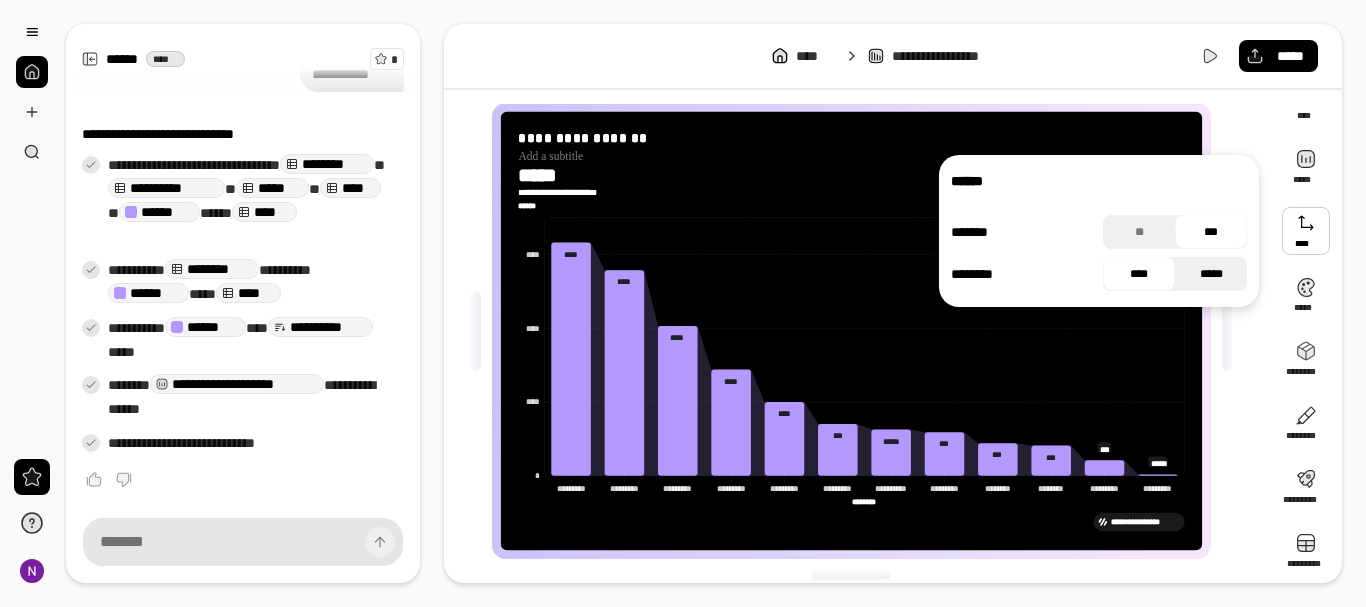 click on "*****" at bounding box center (1211, 274) 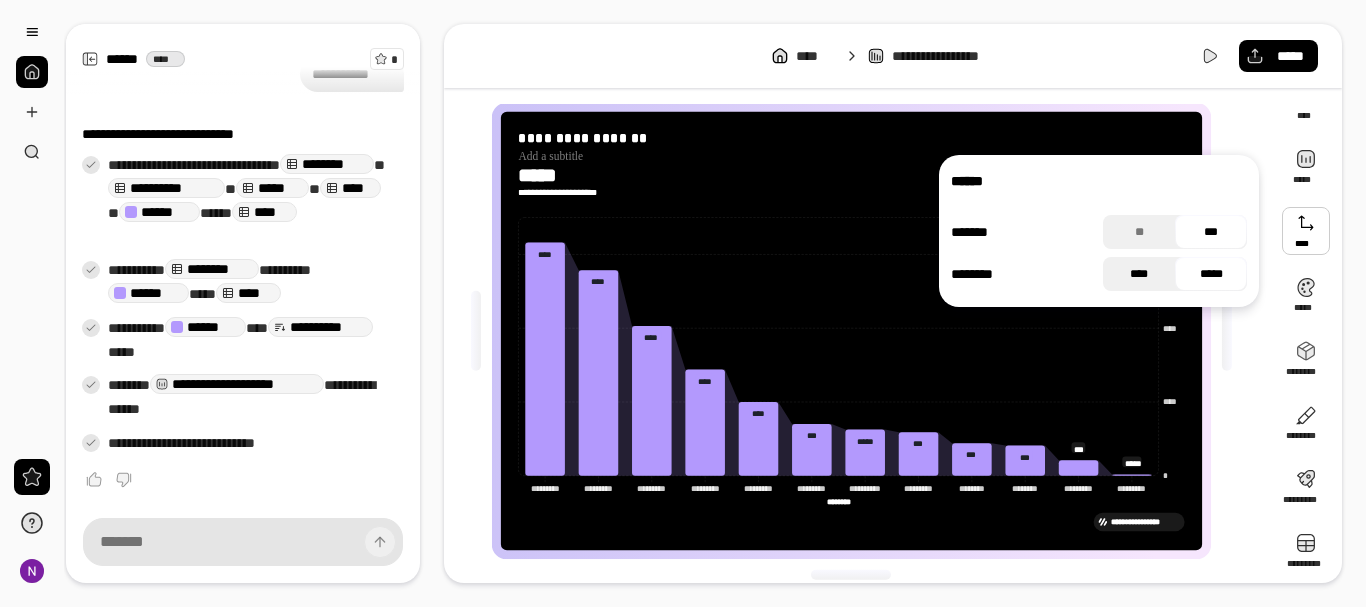 click on "****" at bounding box center (1139, 274) 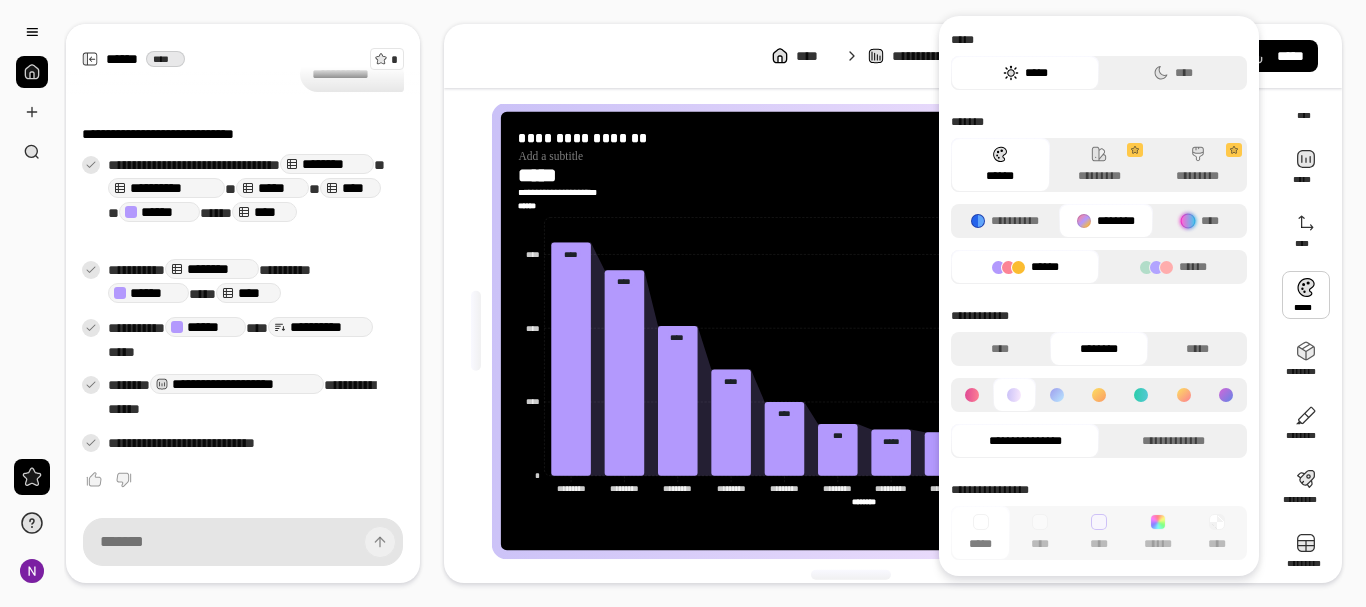 click at bounding box center [1306, 295] 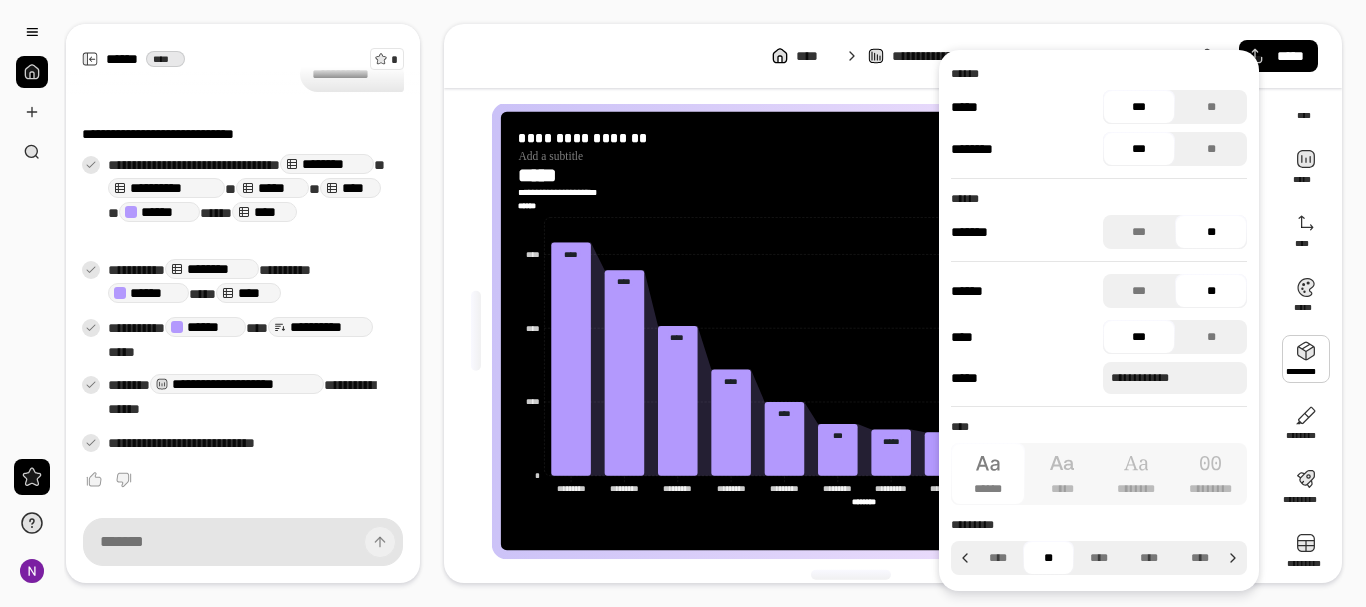 click at bounding box center (1306, 359) 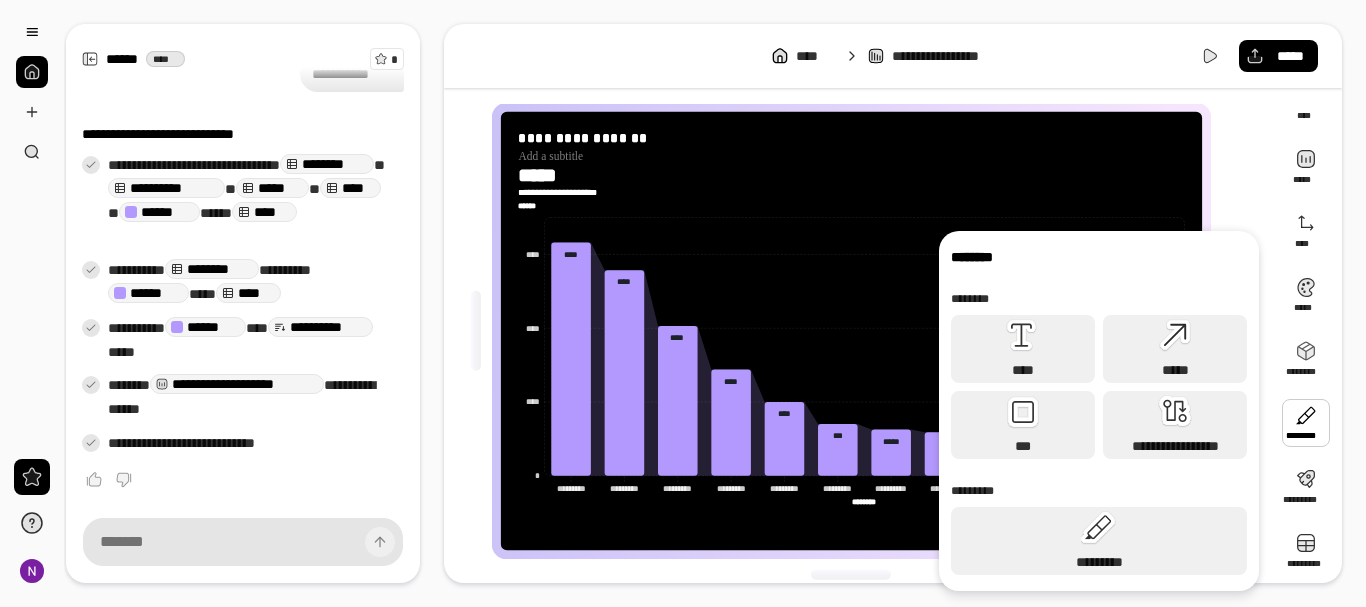 click at bounding box center [1306, 423] 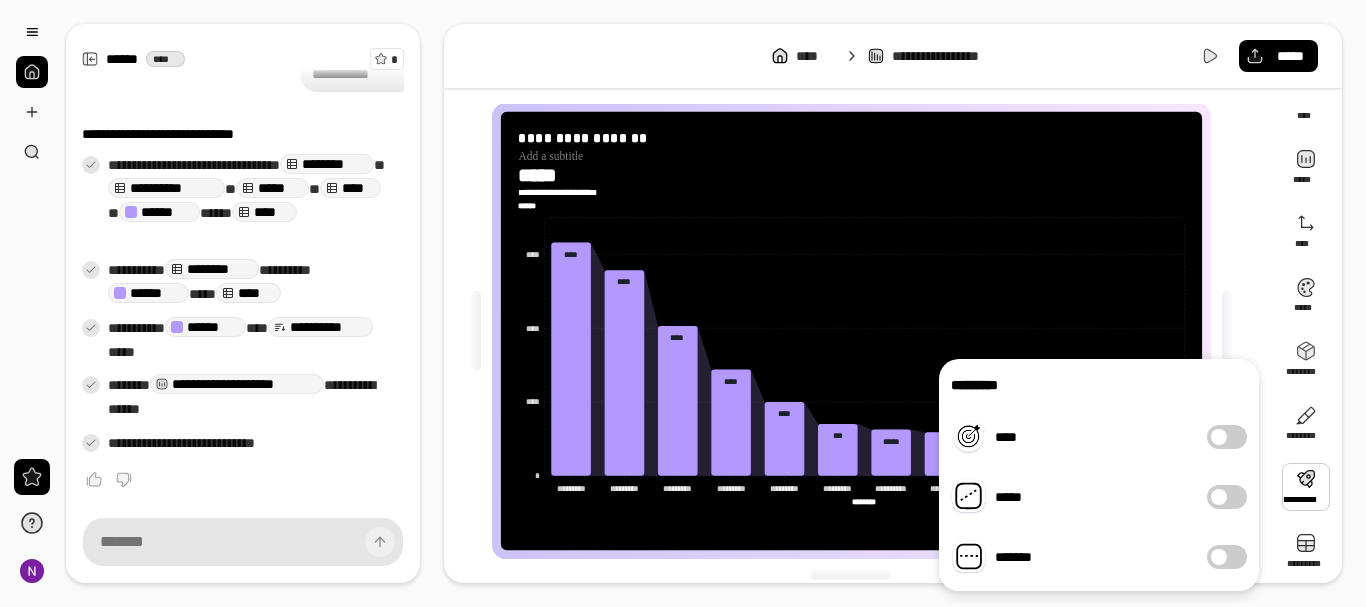 click at bounding box center [1306, 487] 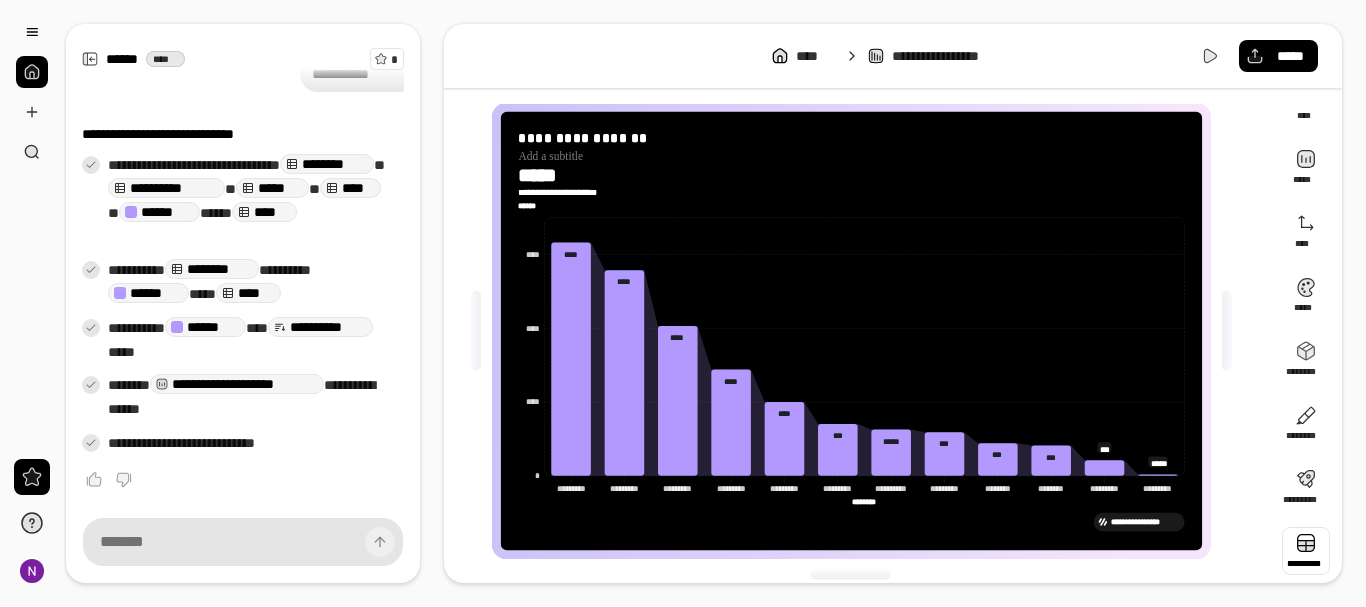 click at bounding box center (1306, 551) 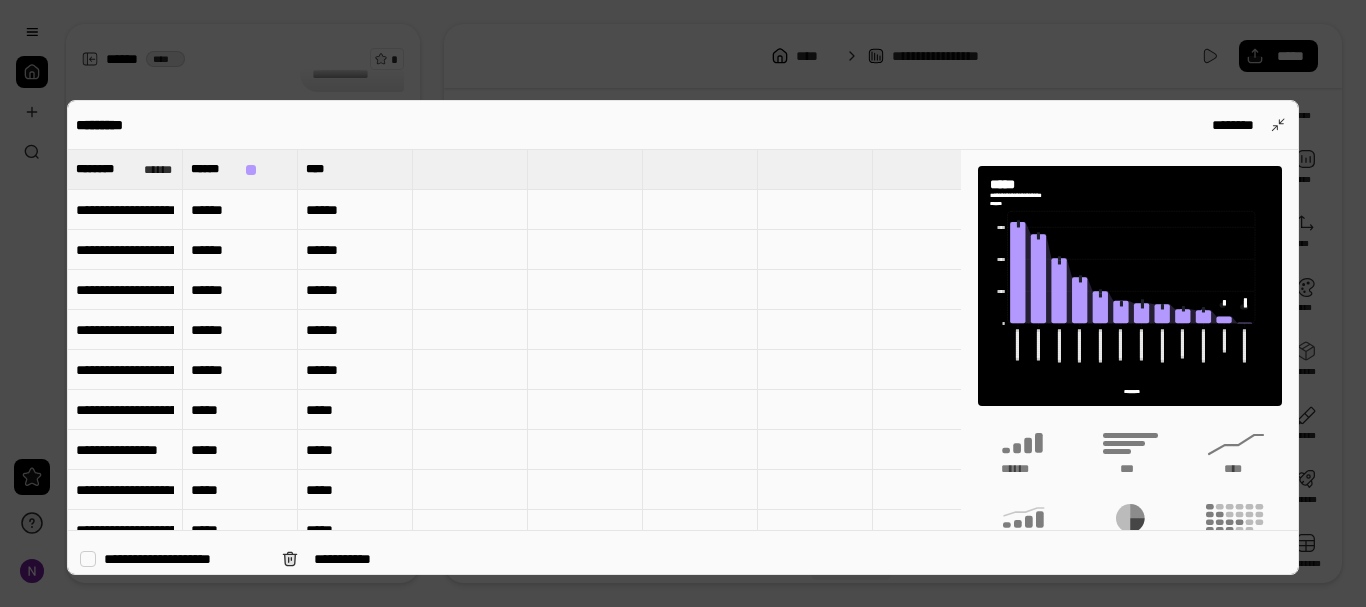 click at bounding box center (683, 303) 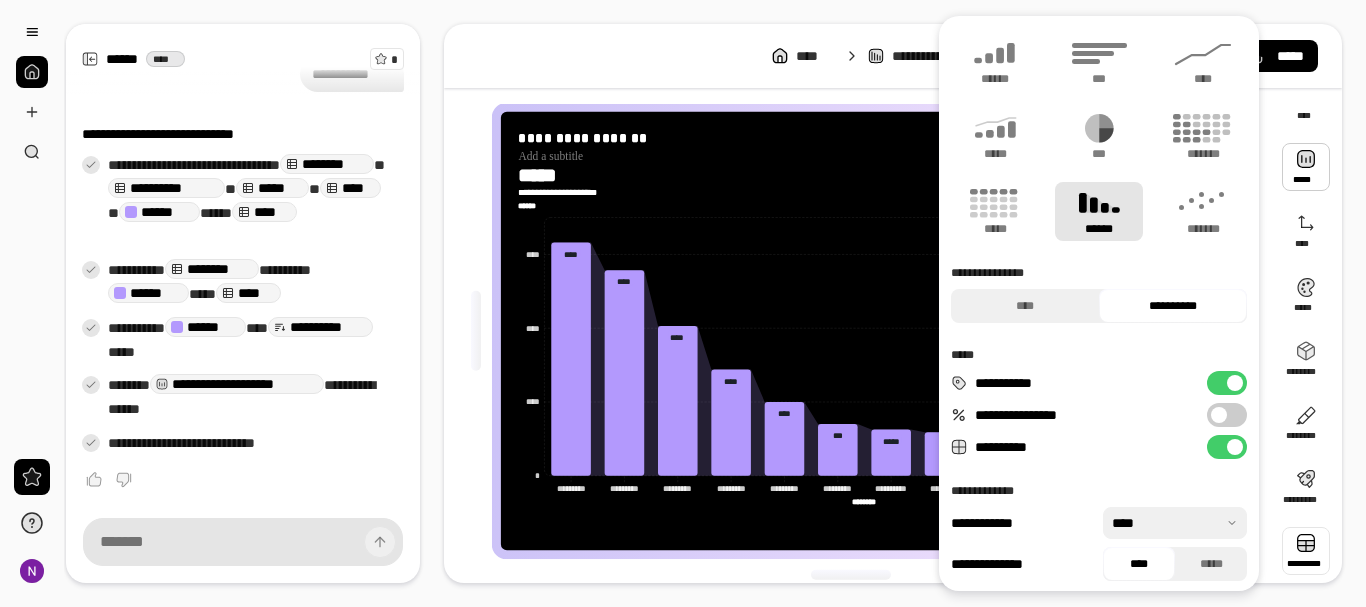 scroll, scrollTop: 0, scrollLeft: 0, axis: both 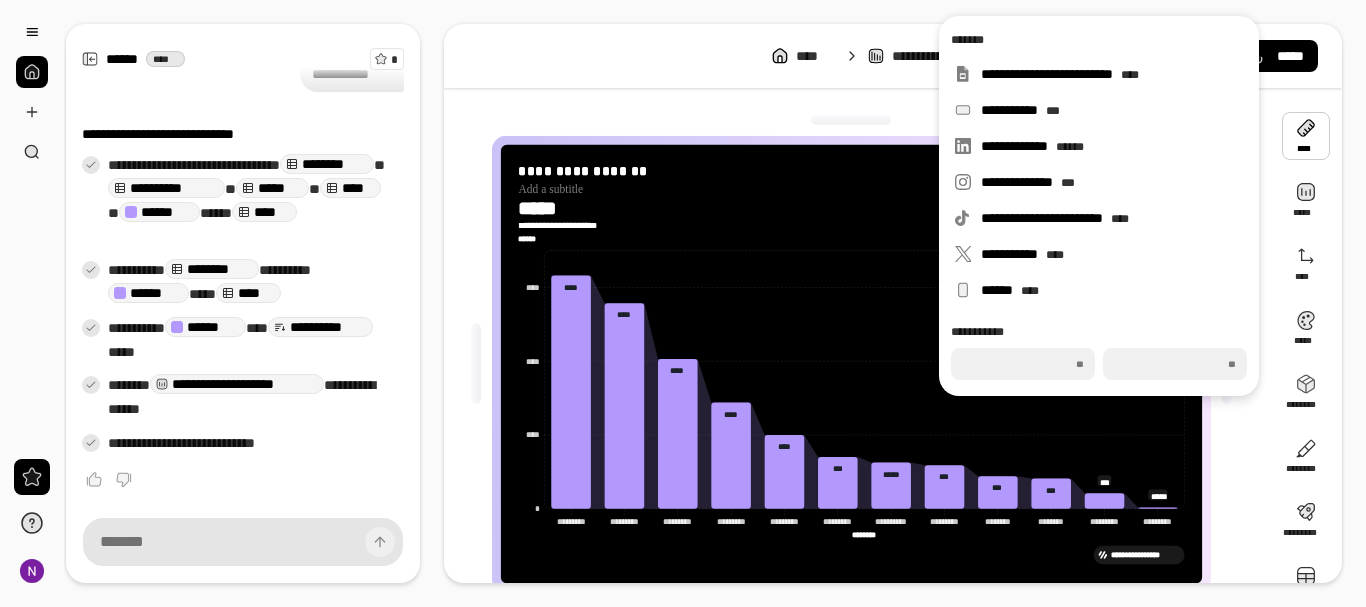 click at bounding box center [1306, 136] 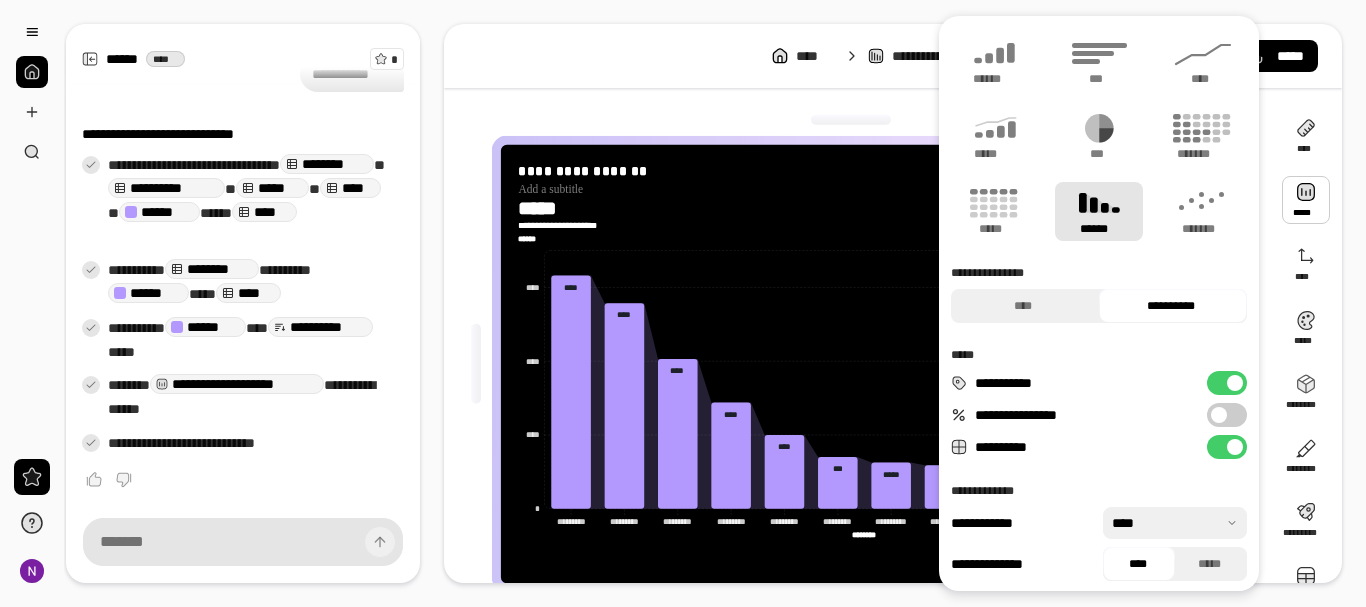 click at bounding box center (1306, 200) 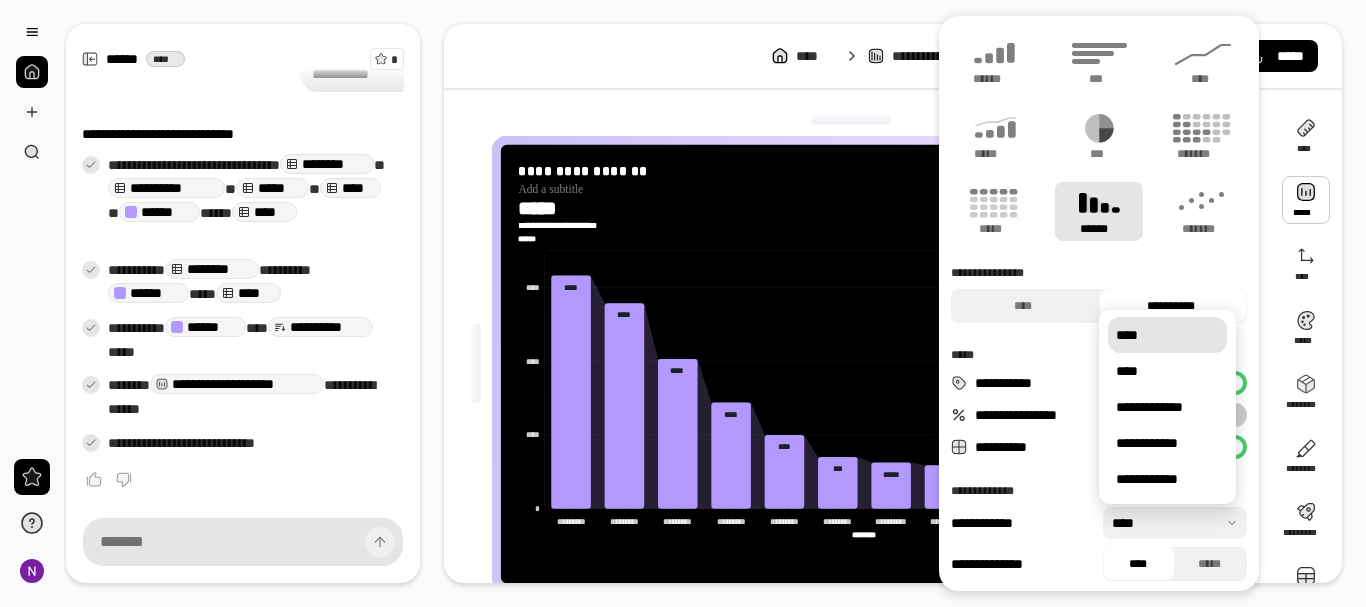 click at bounding box center (1175, 523) 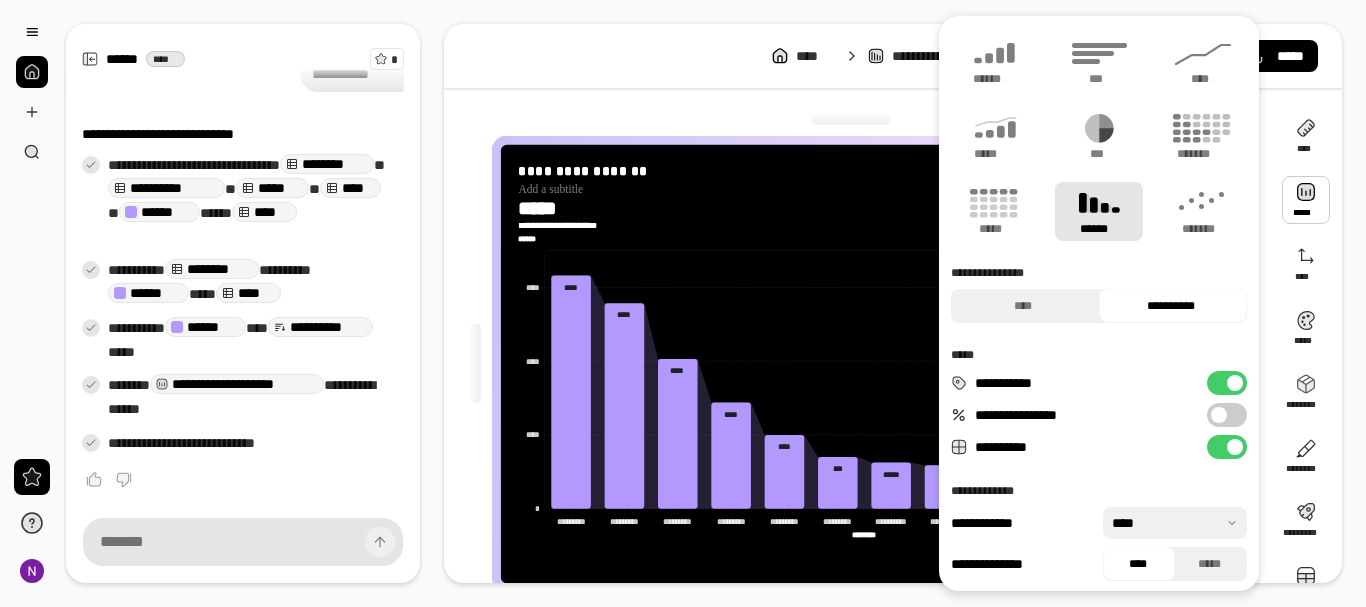 scroll, scrollTop: 6, scrollLeft: 0, axis: vertical 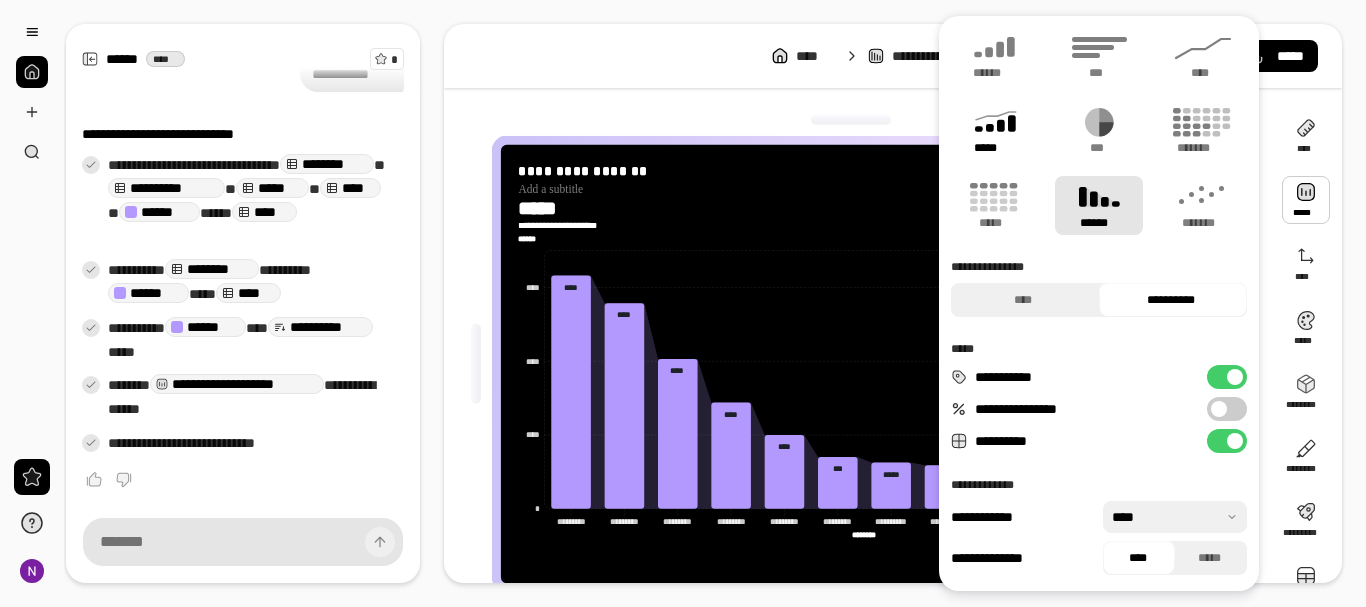 click 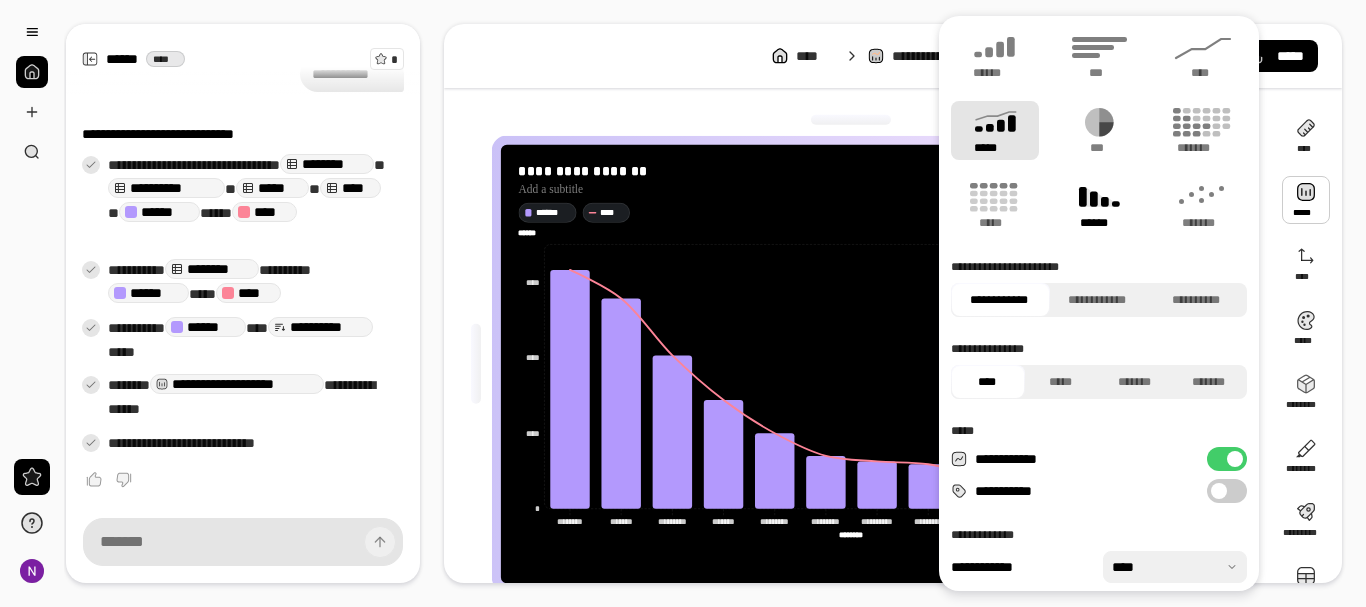 click 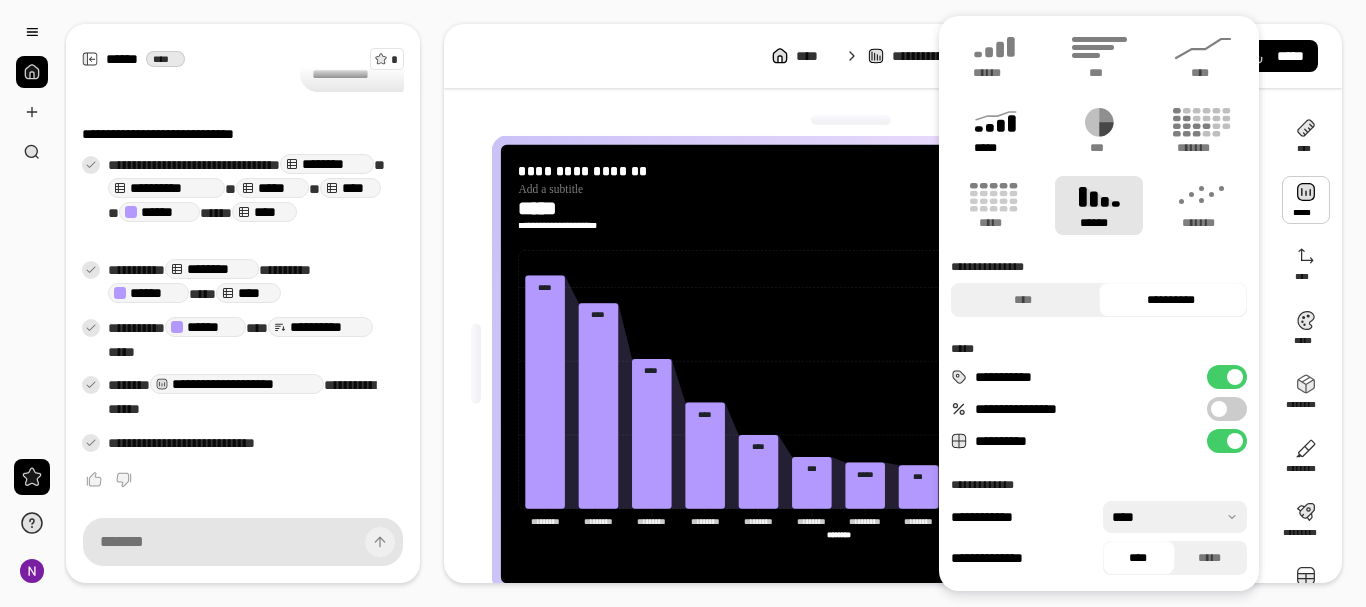 click 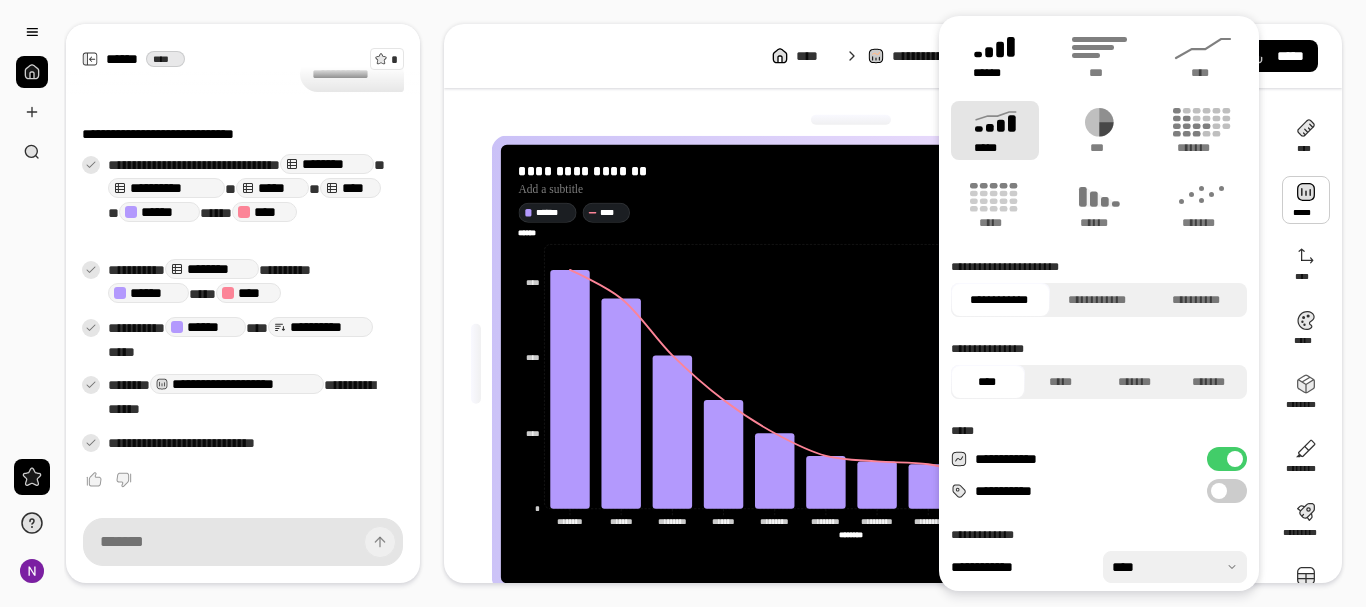 click 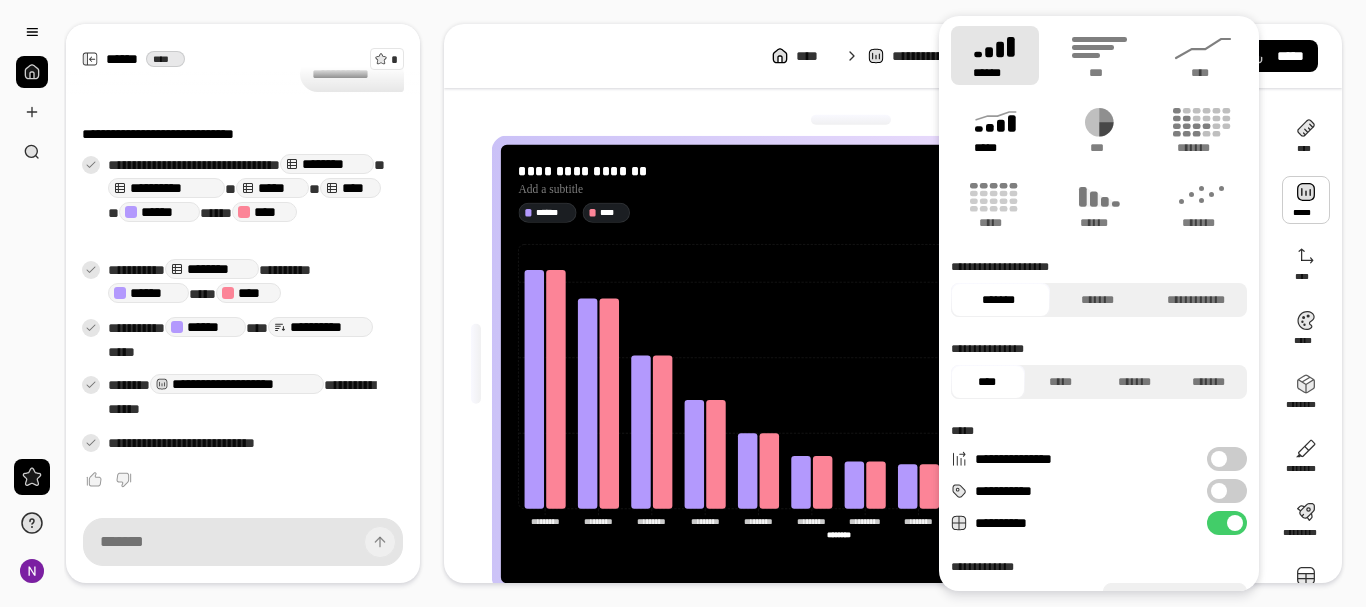 click 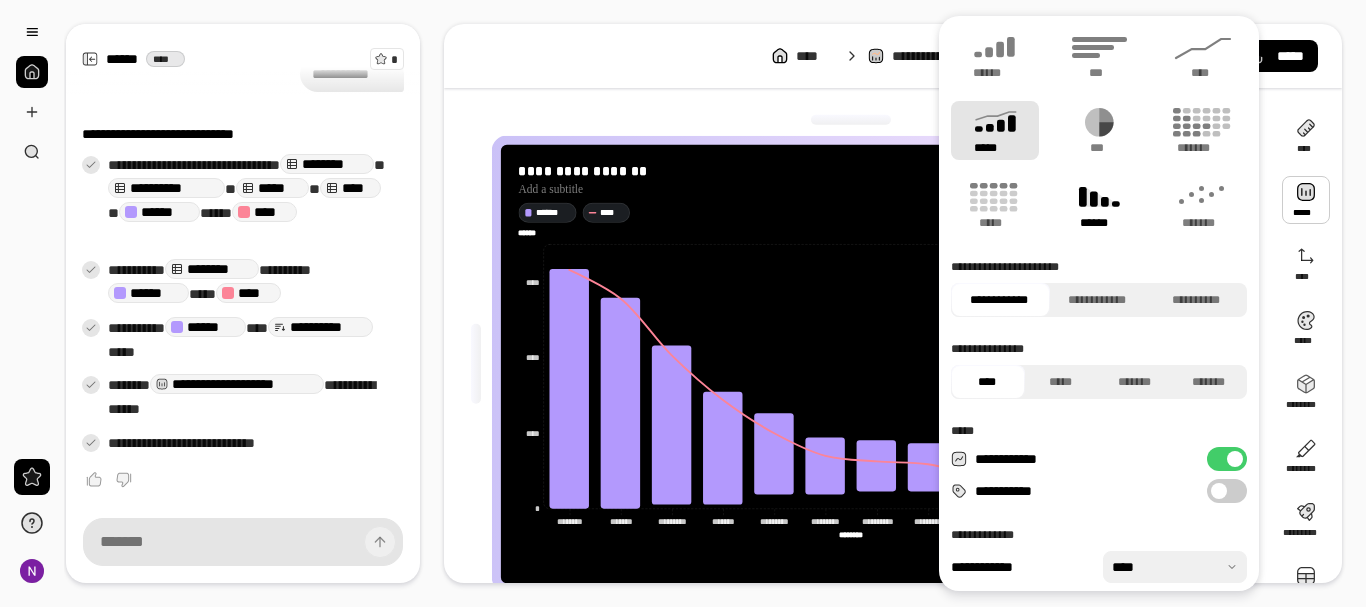 click 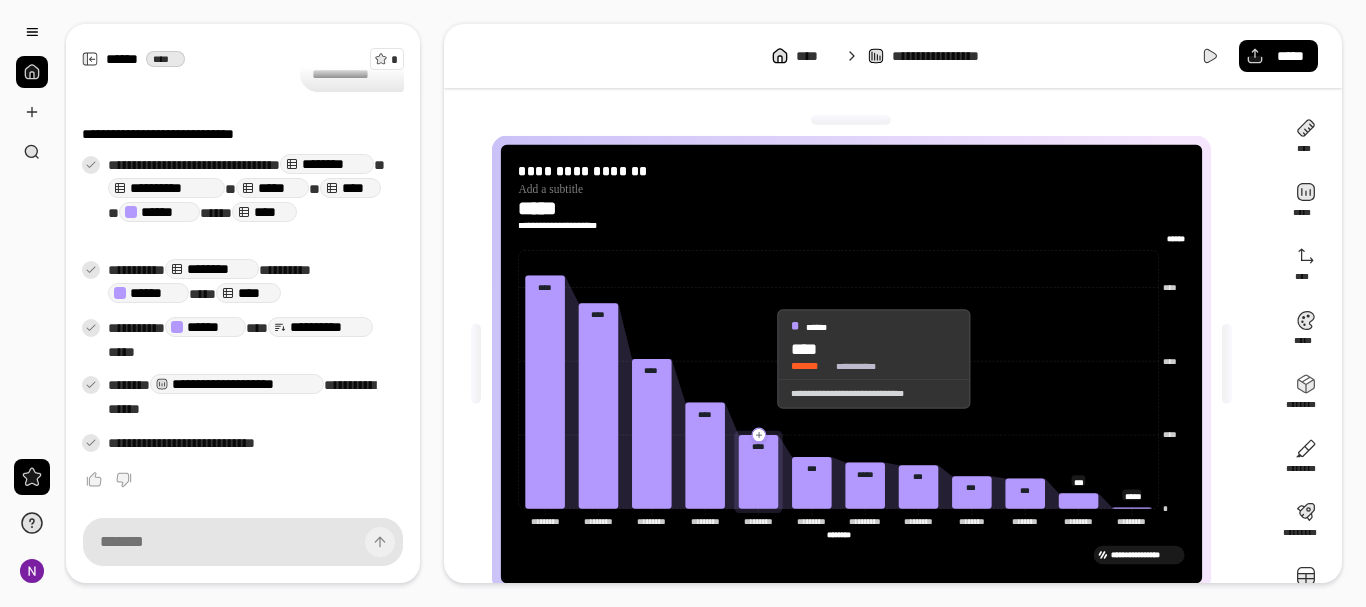 click 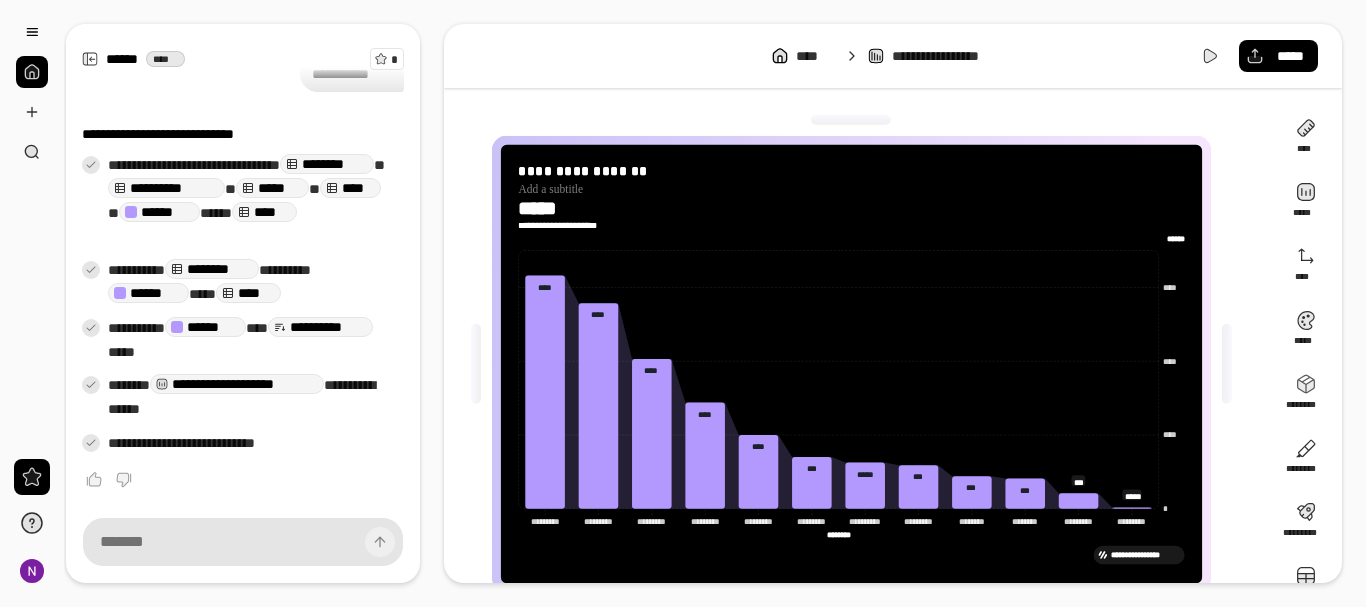 scroll, scrollTop: 45, scrollLeft: 0, axis: vertical 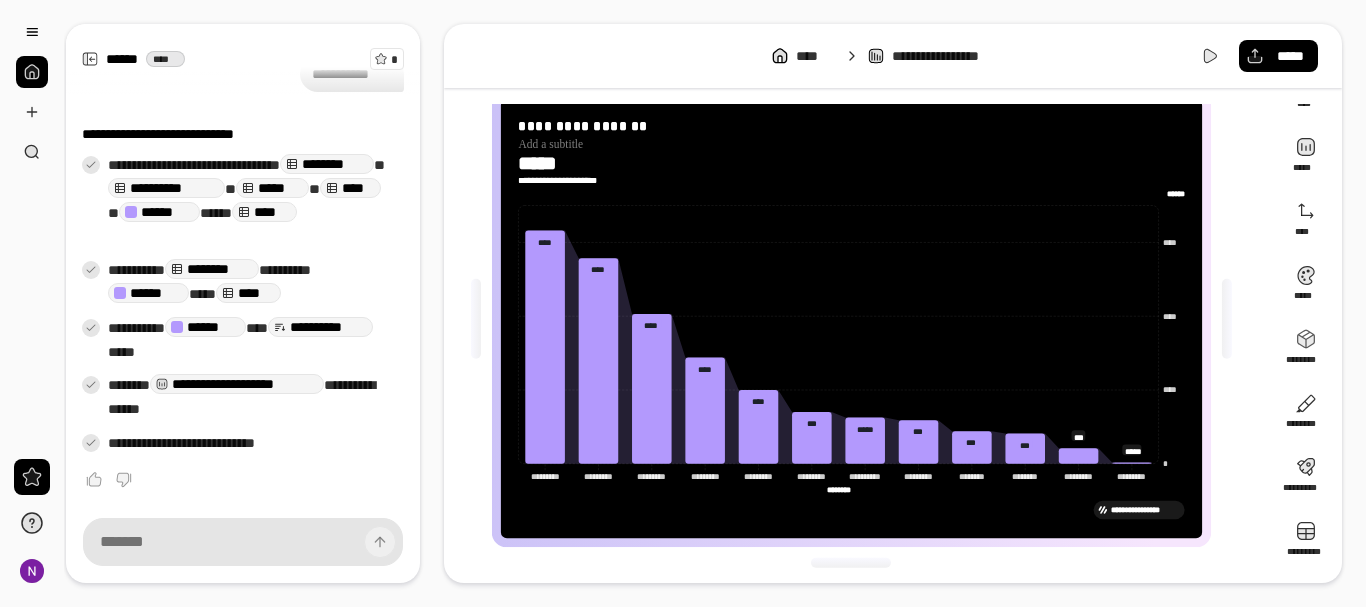 type on "****" 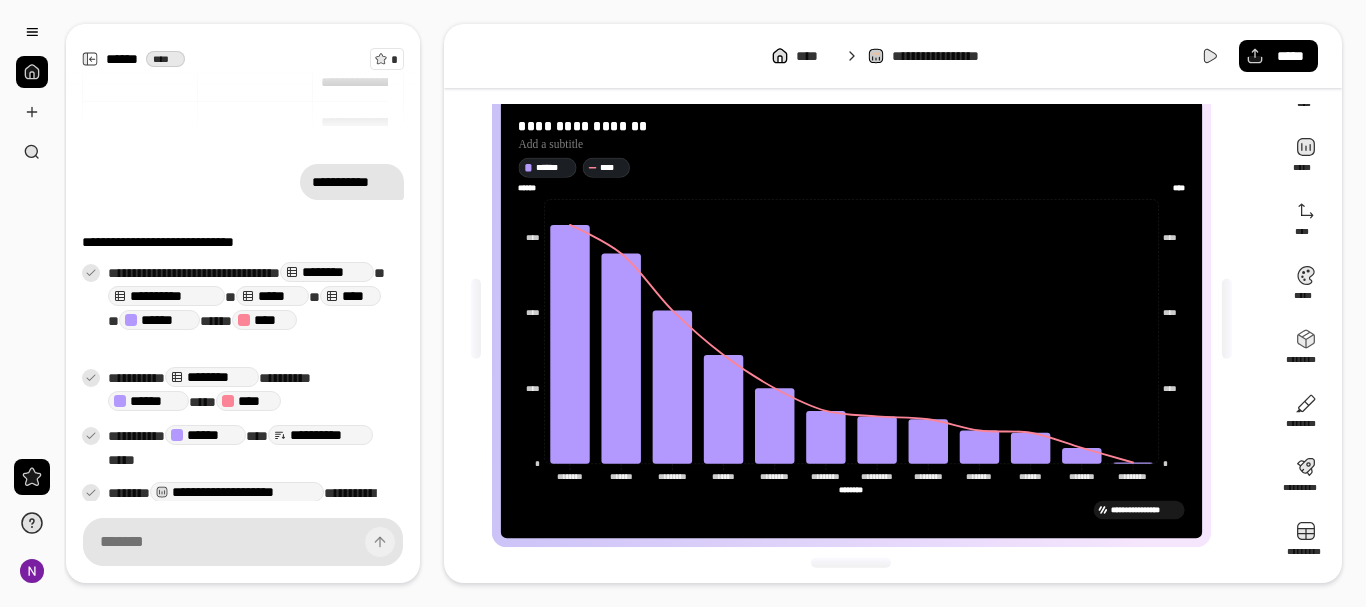 scroll, scrollTop: 0, scrollLeft: 0, axis: both 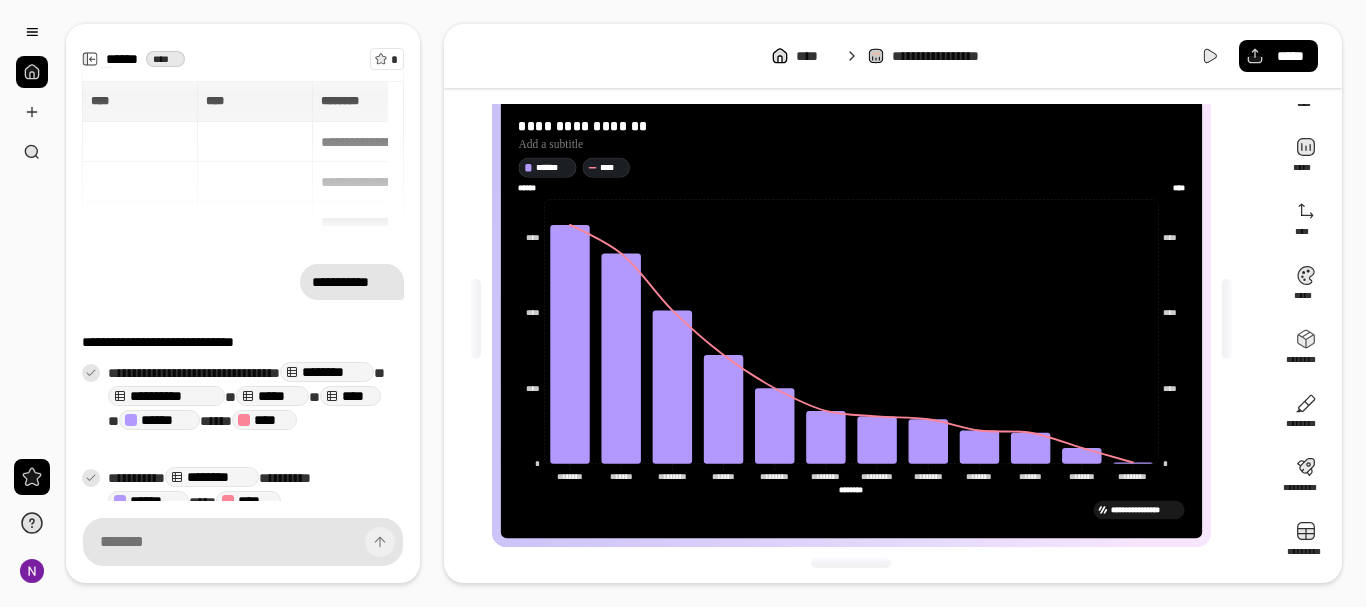 click on "**********" at bounding box center [243, 156] 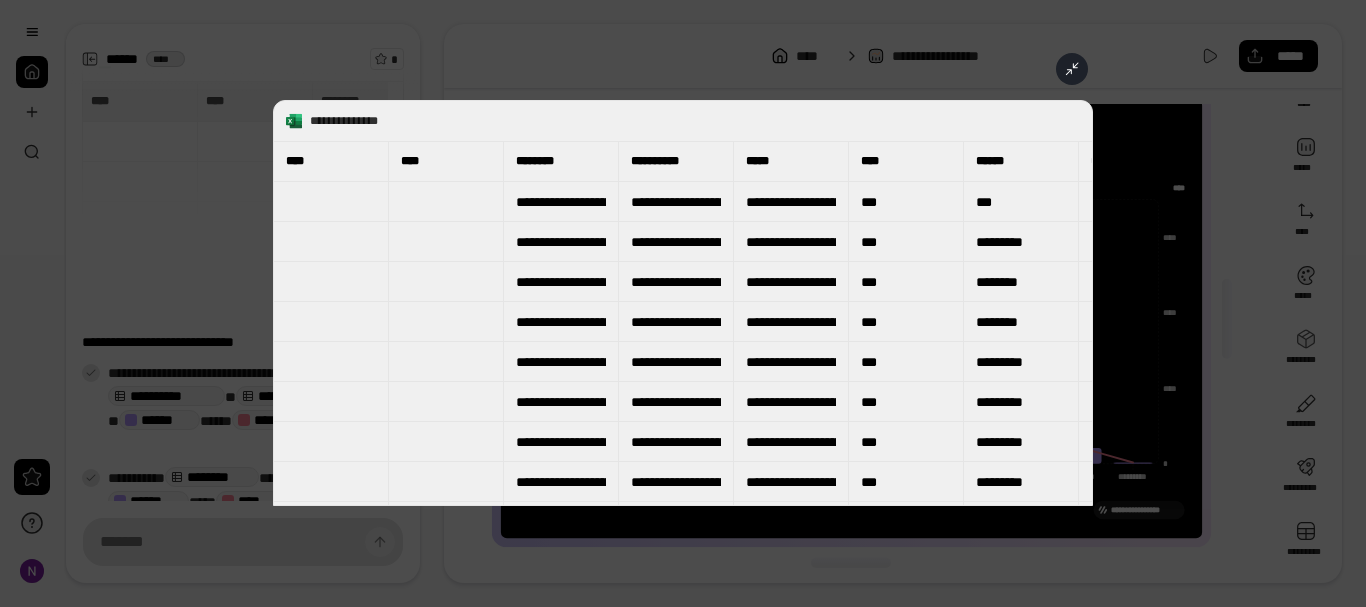 click at bounding box center [683, 303] 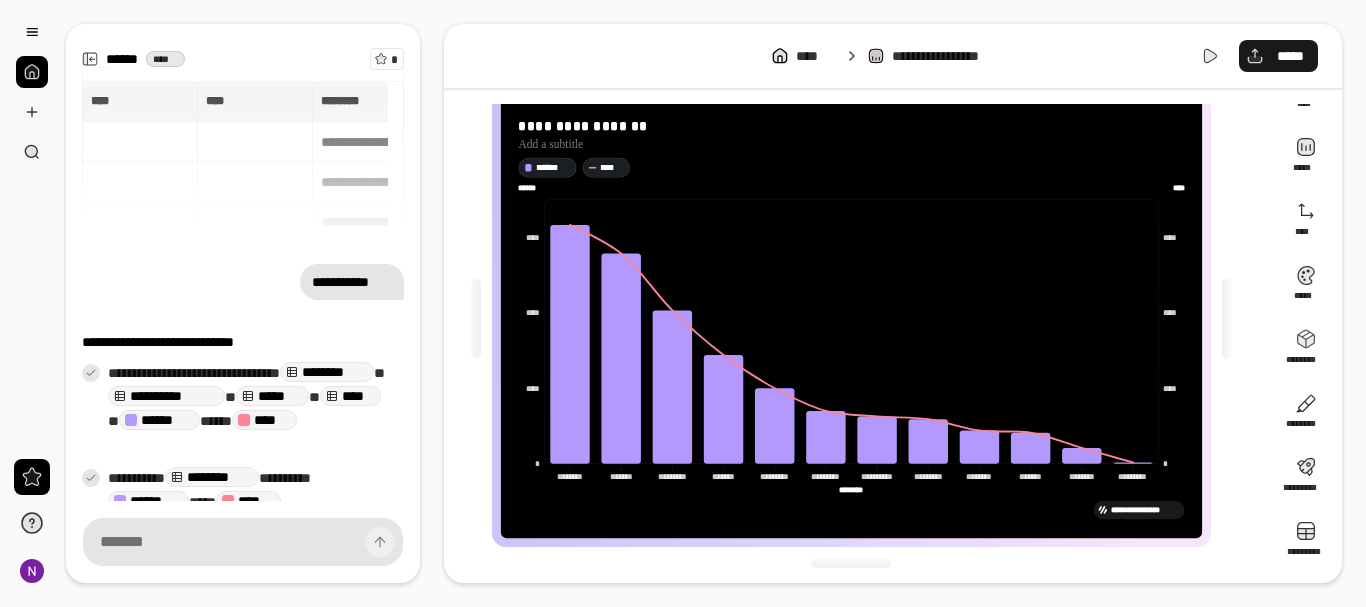 click on "*****" at bounding box center (1278, 56) 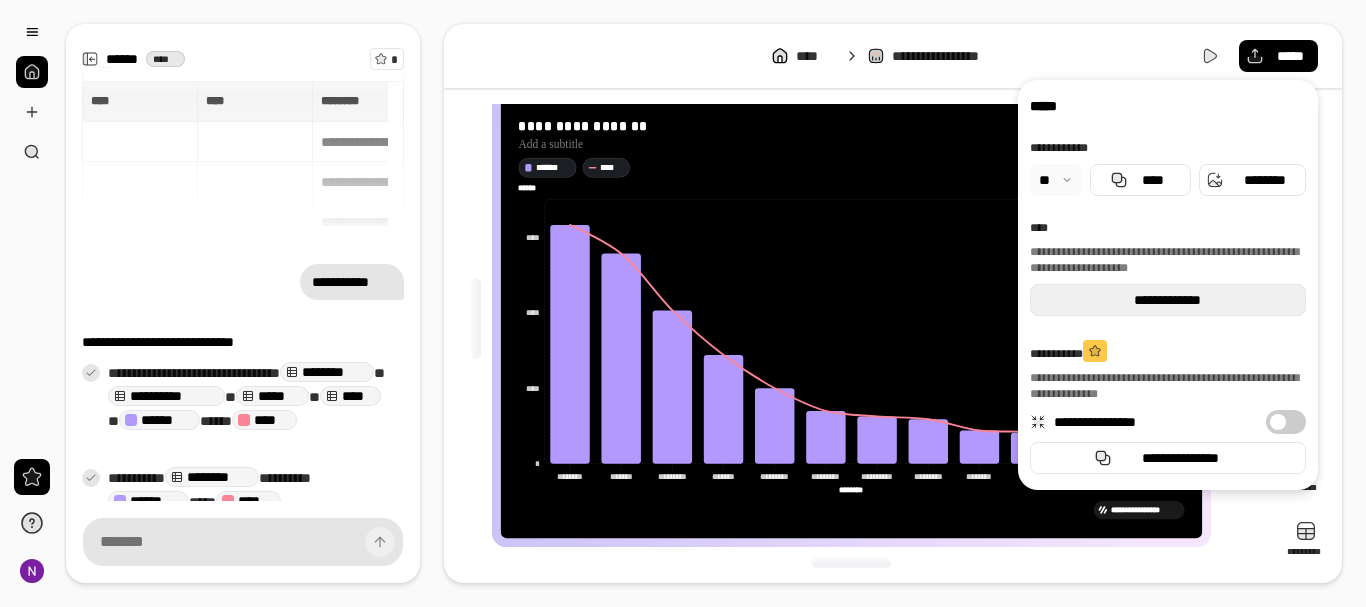 click on "**********" at bounding box center (1168, 300) 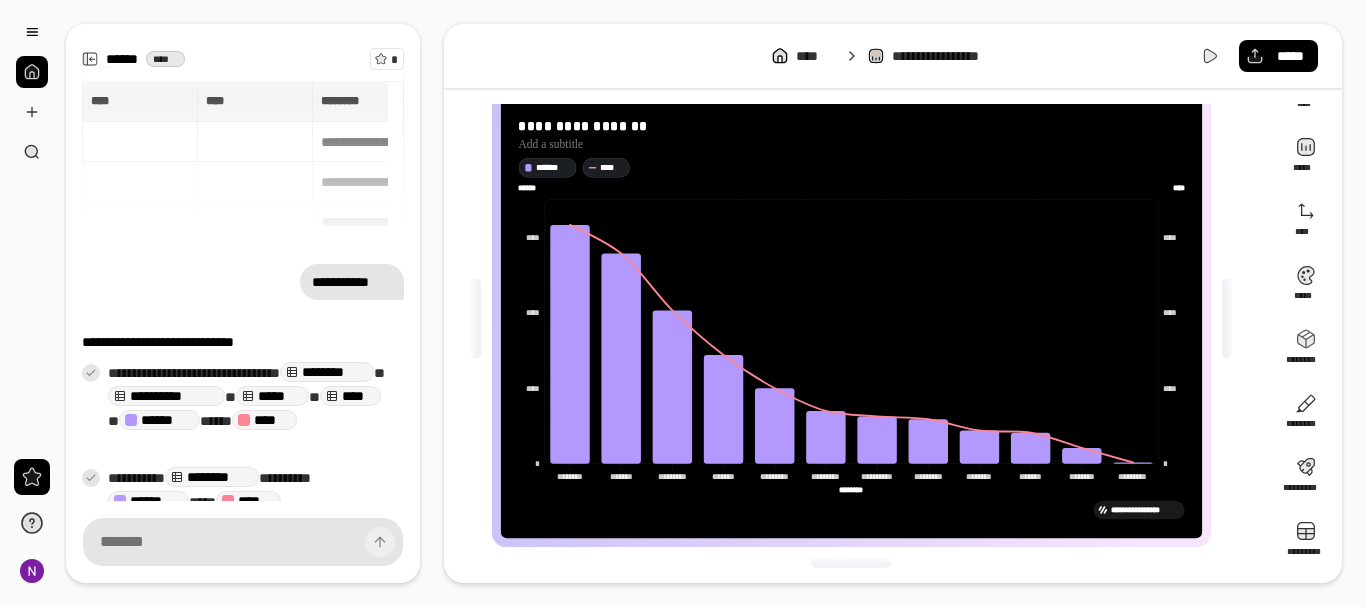 click on "**********" at bounding box center (953, 56) 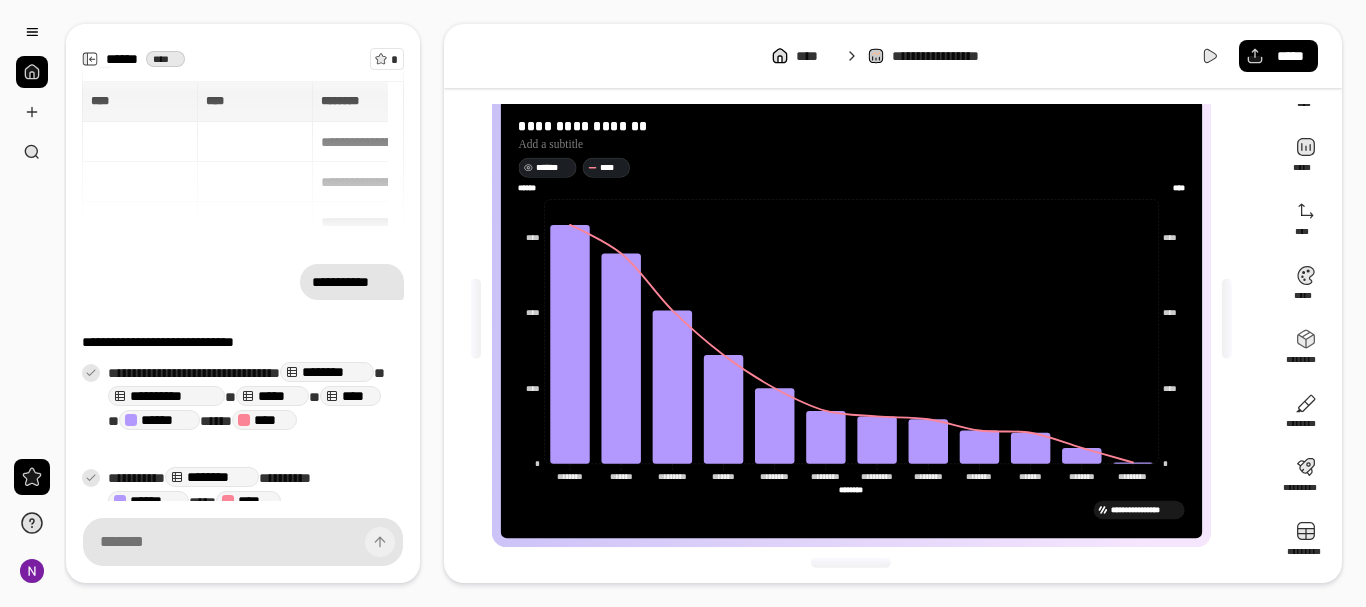 click on "****** ****" at bounding box center (851, 166) 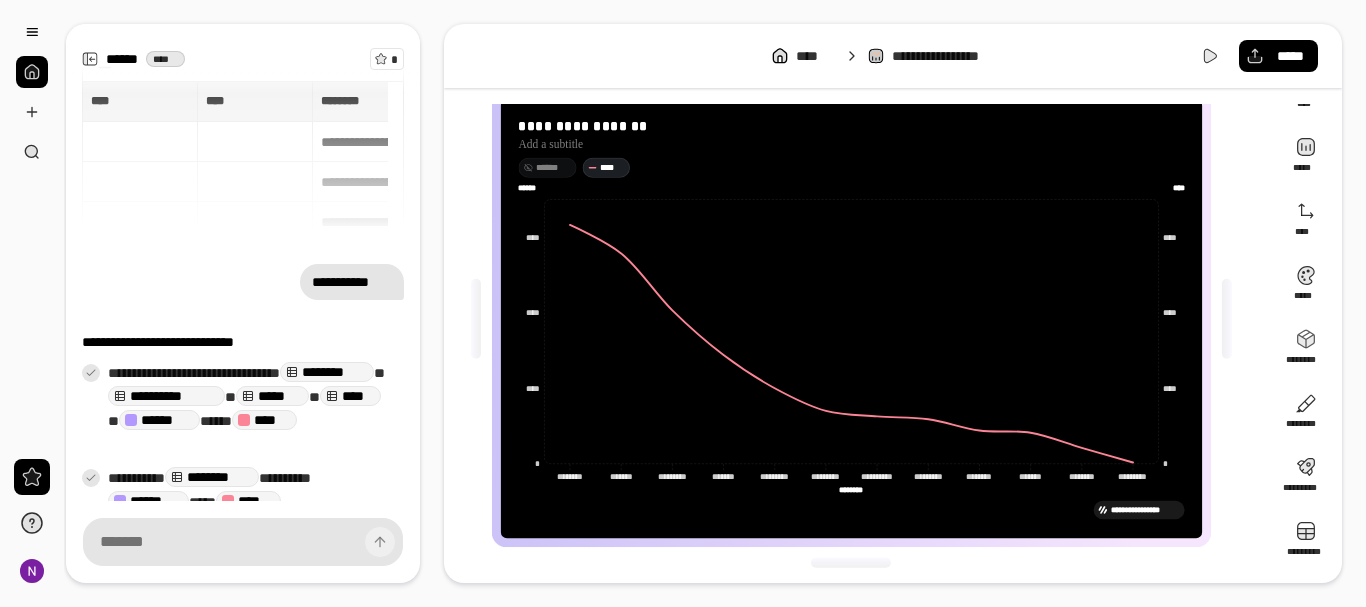 click on "******" at bounding box center [553, 167] 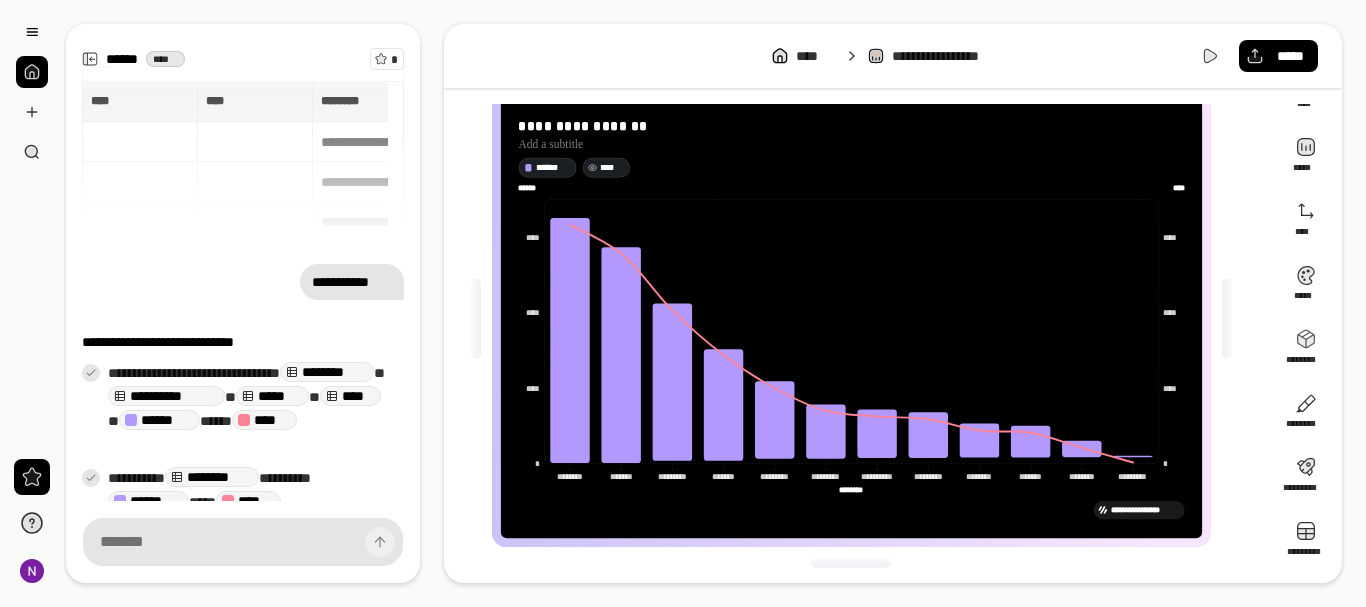click 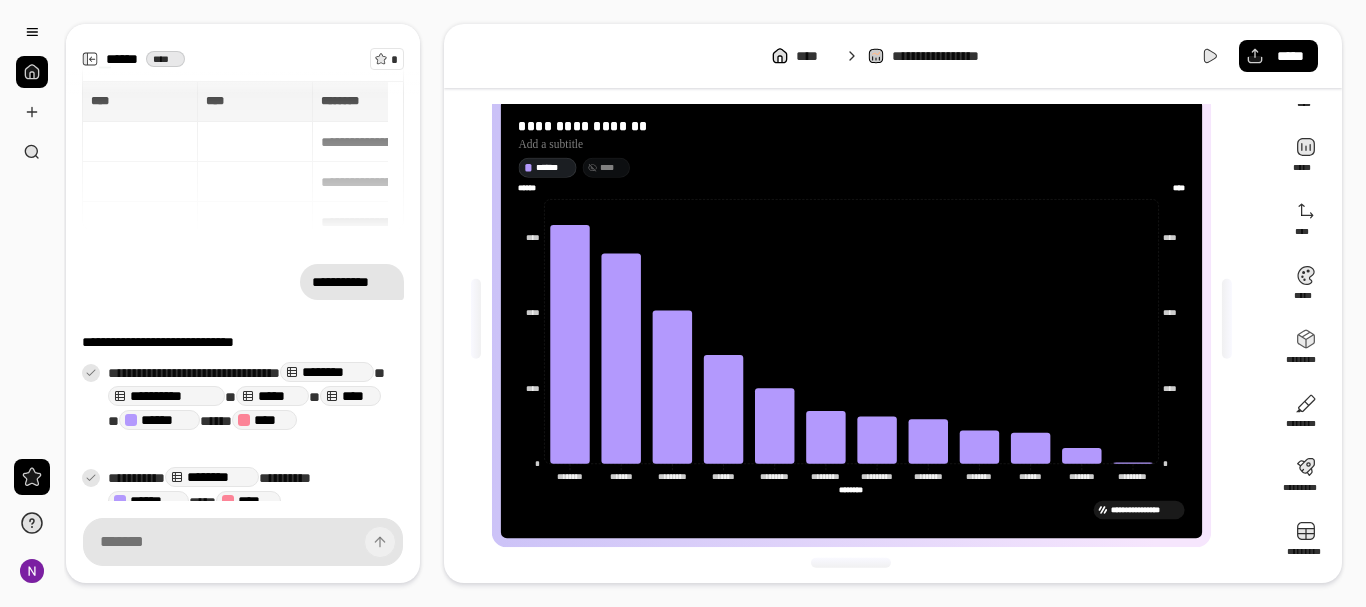 click on "****" at bounding box center (605, 167) 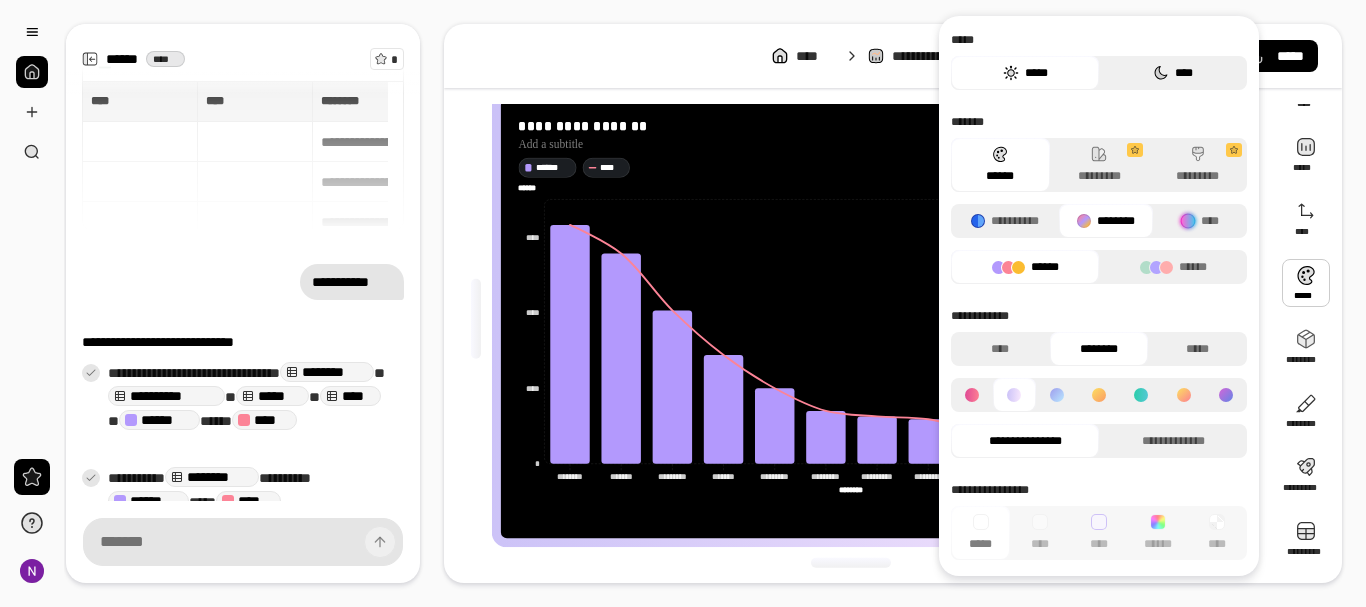 click on "****" at bounding box center [1173, 73] 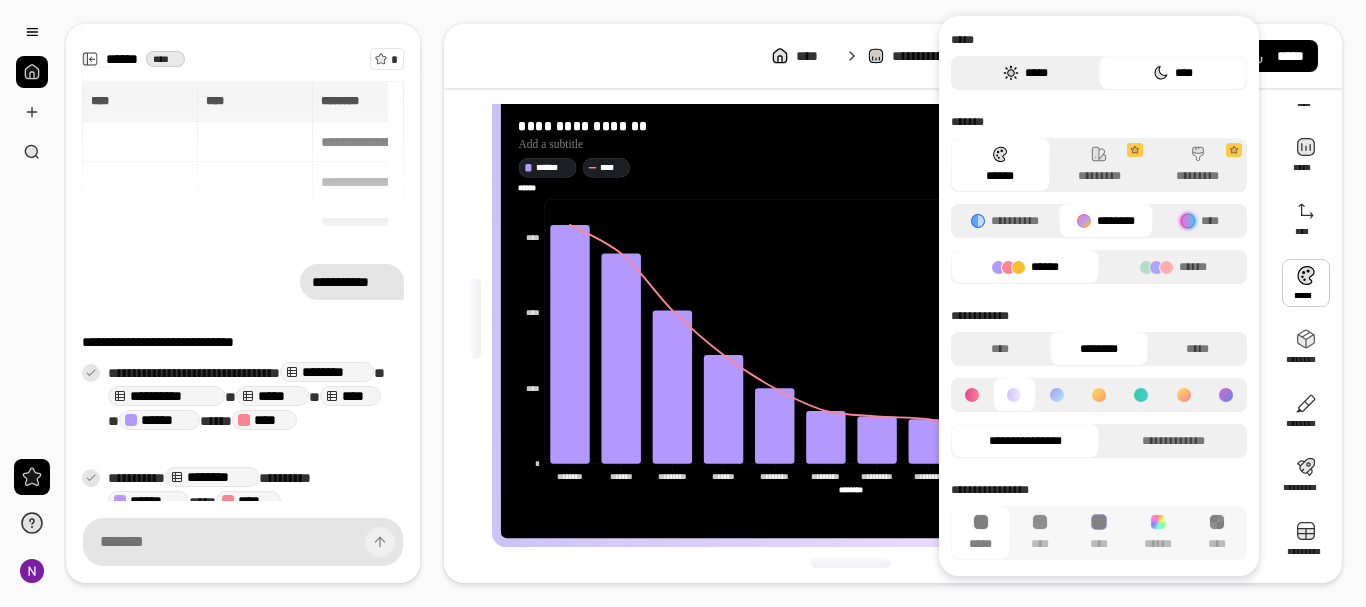 click on "*****" at bounding box center [1025, 73] 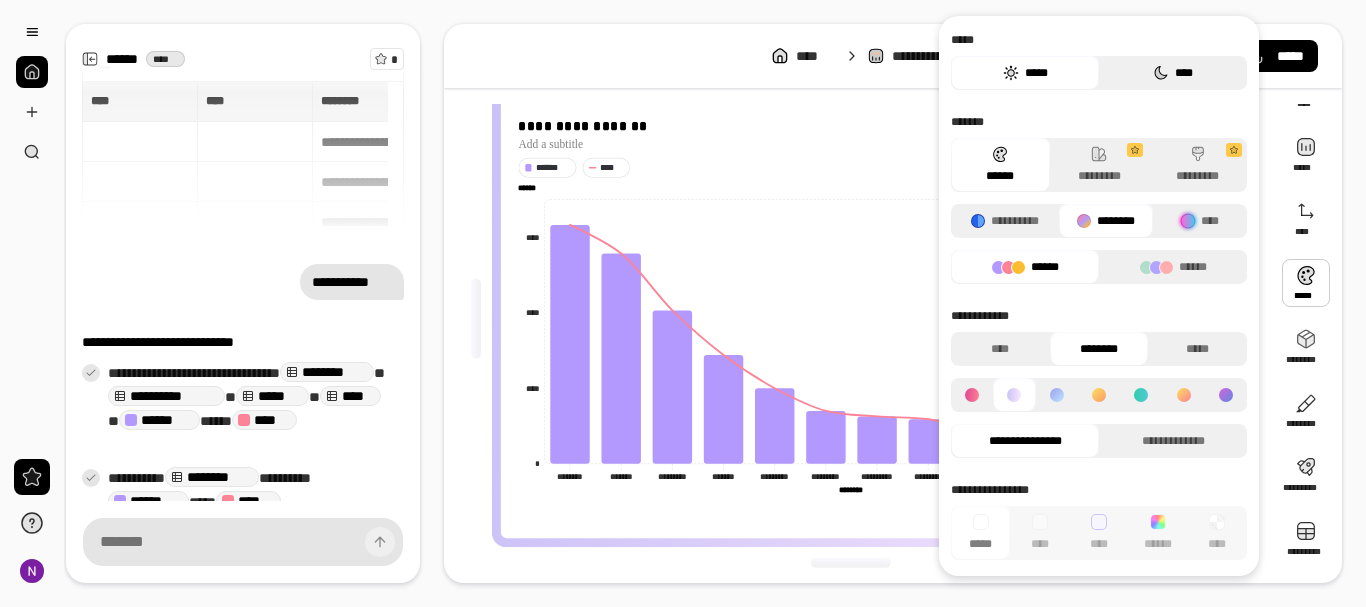 click on "****" at bounding box center [1173, 73] 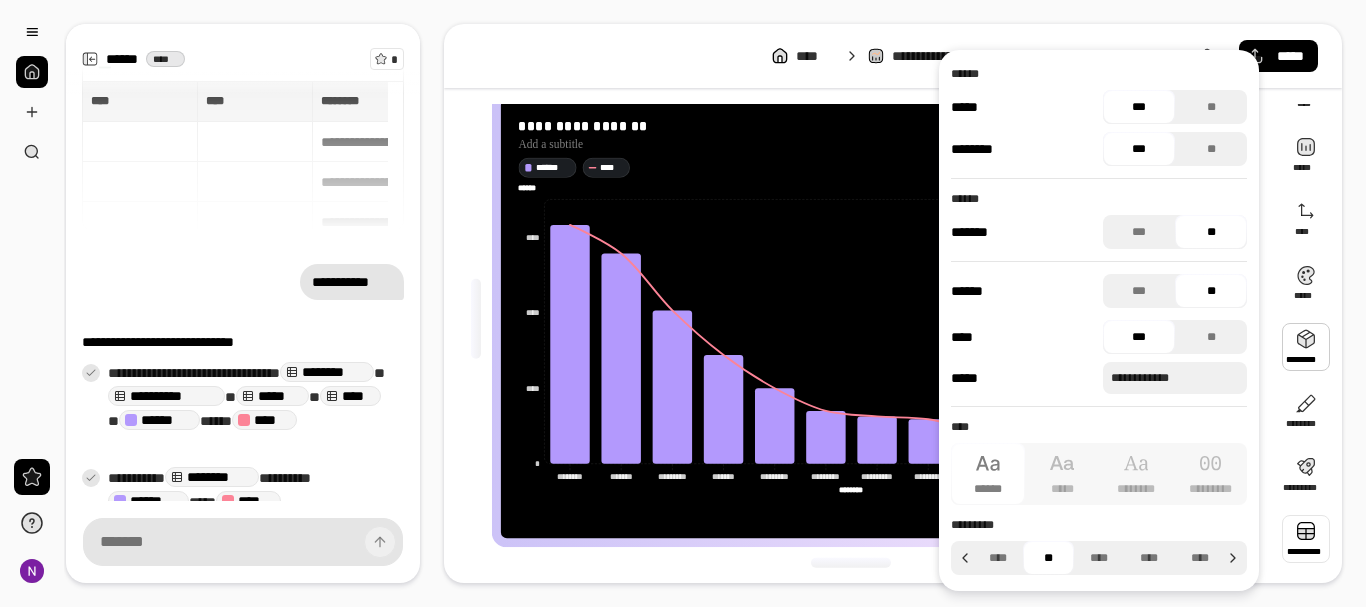 click at bounding box center (1306, 539) 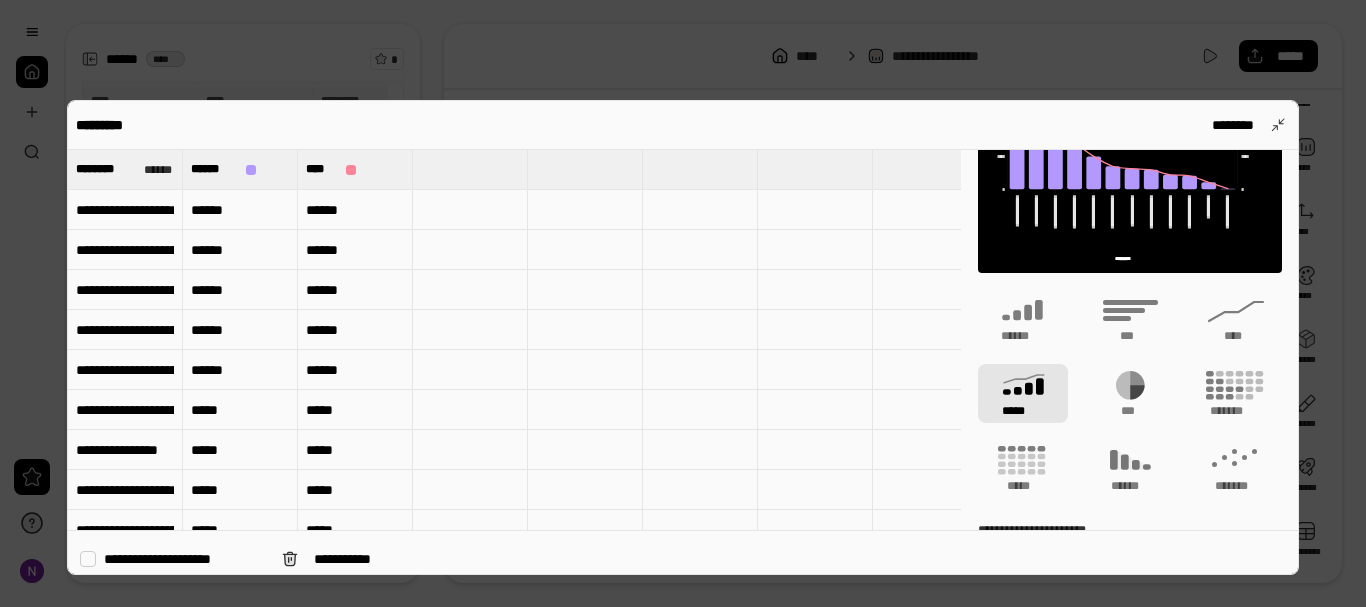 scroll, scrollTop: 67, scrollLeft: 0, axis: vertical 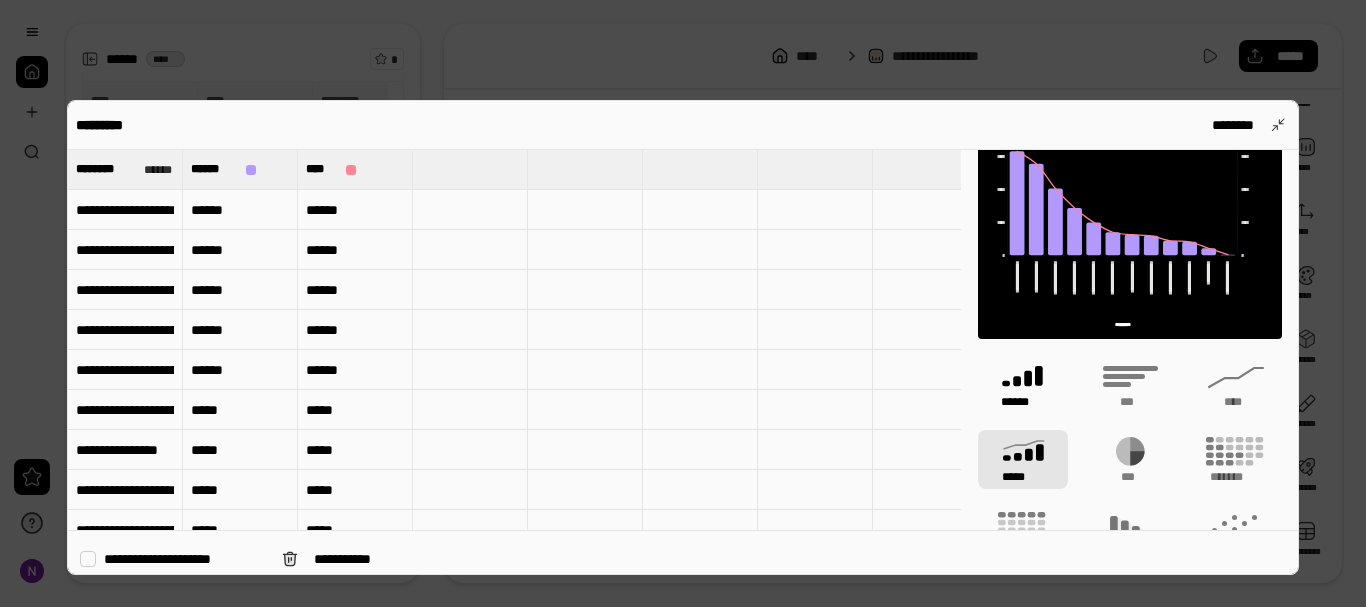 click 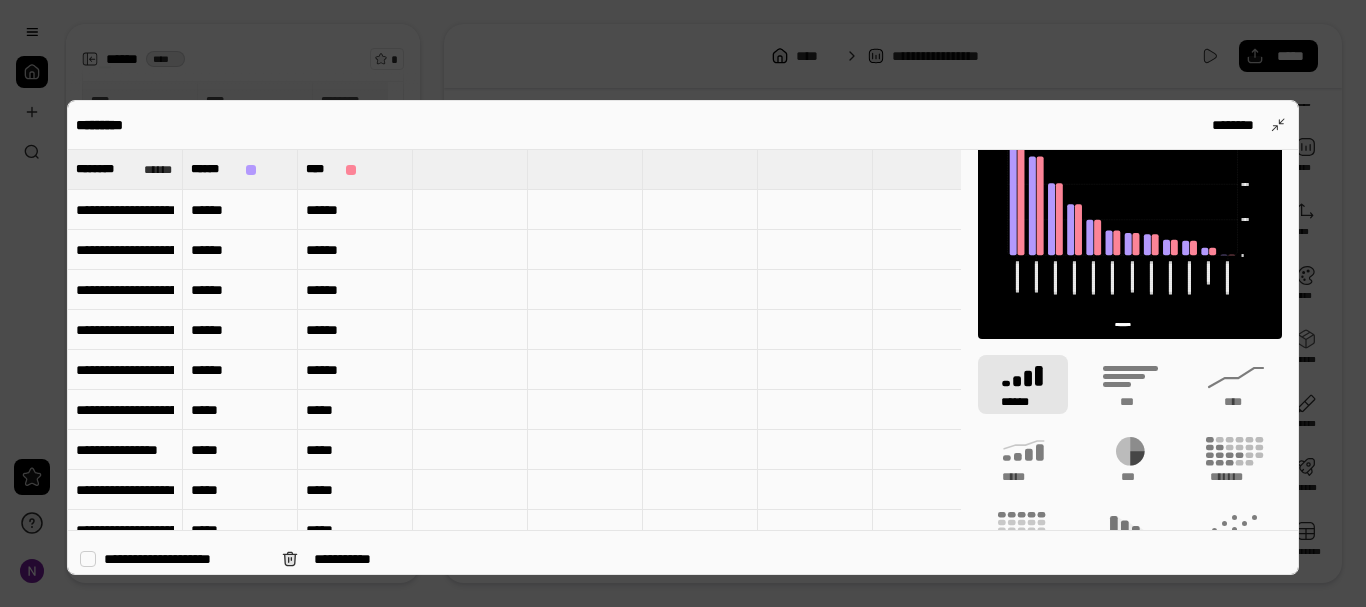 type 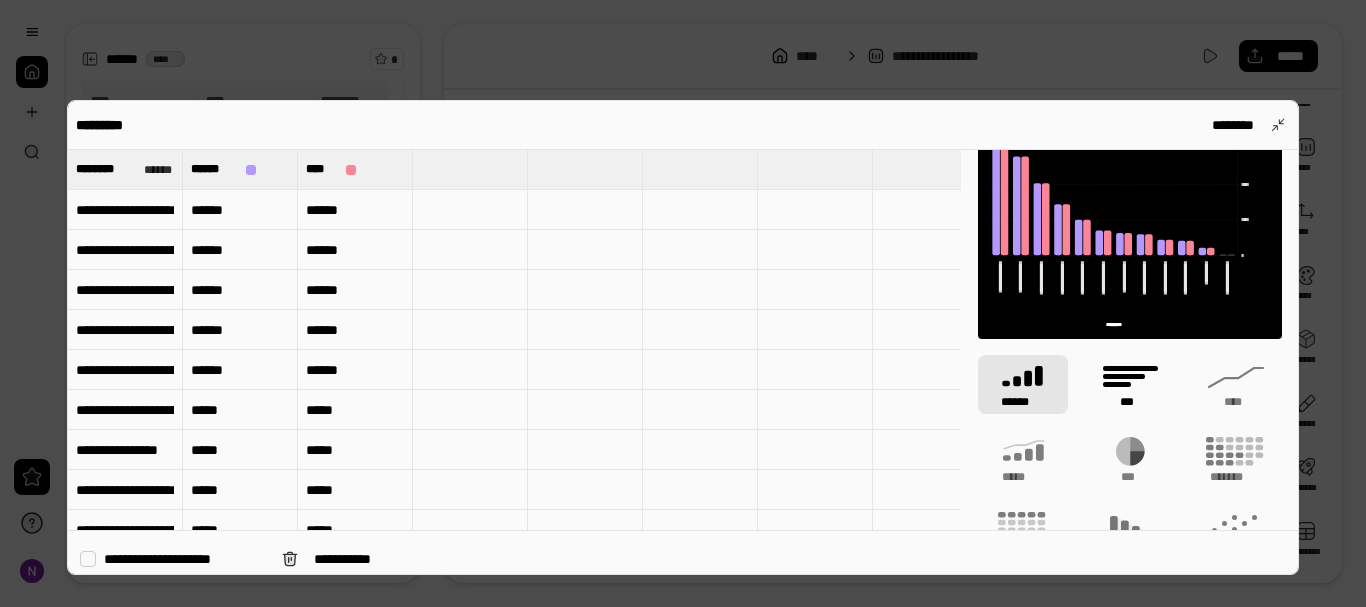 click 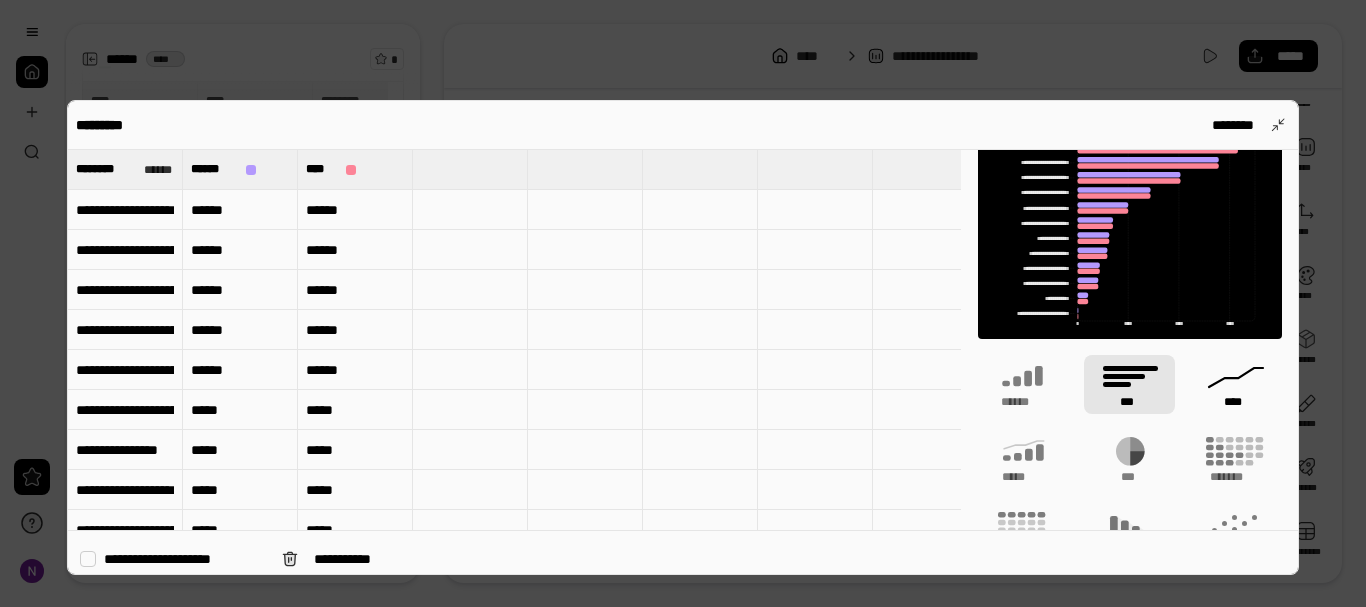 click 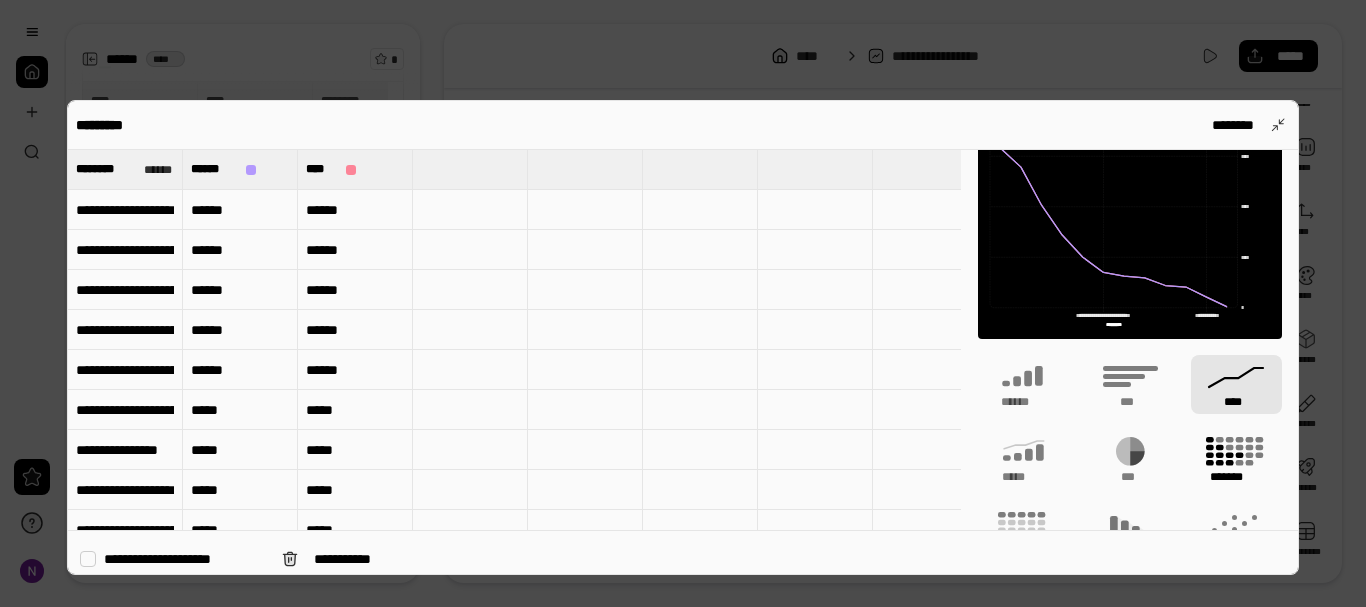 click 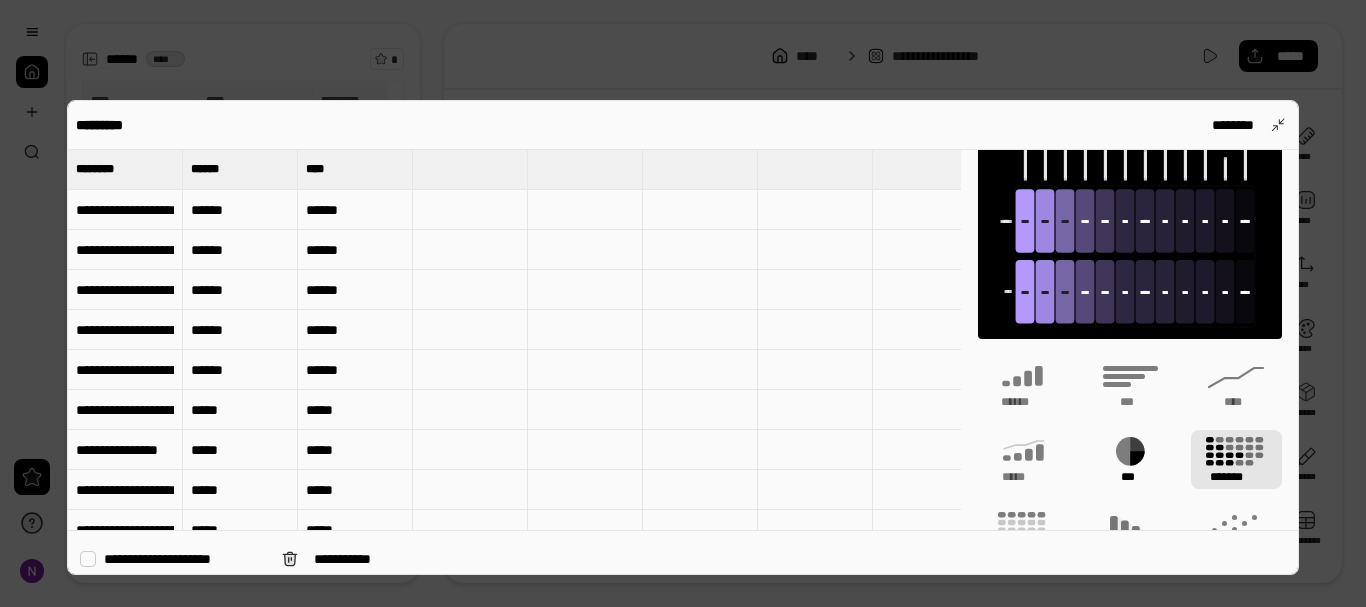 click on "***" at bounding box center (1129, 459) 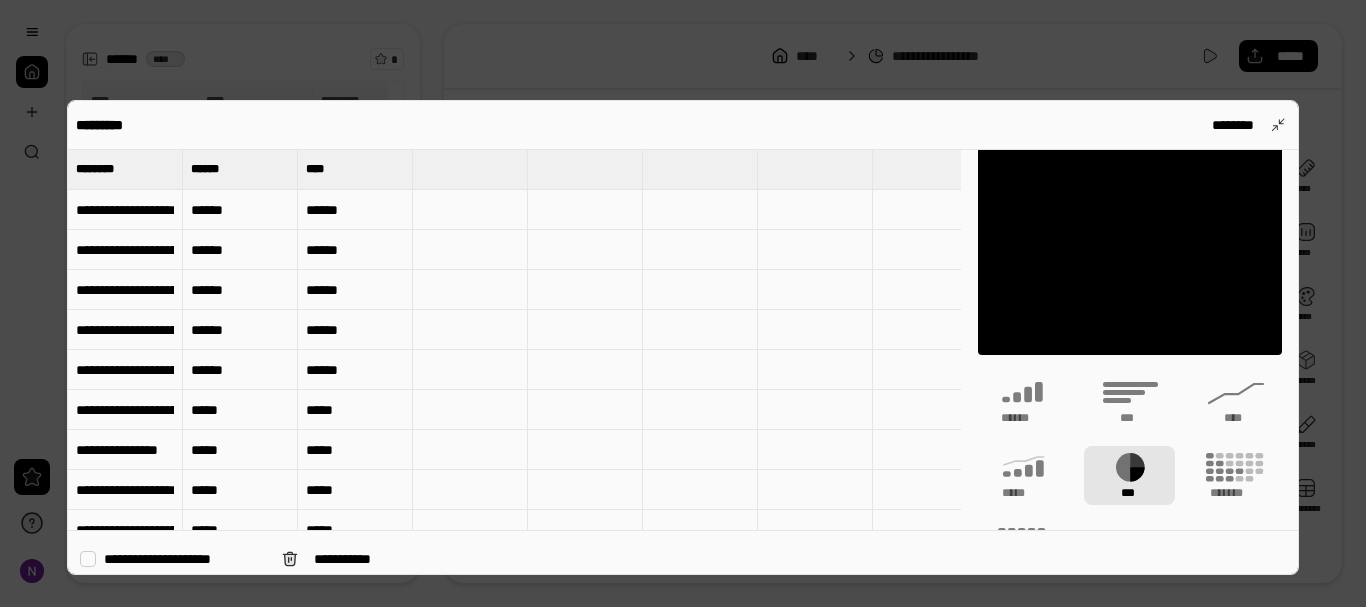 scroll, scrollTop: 3, scrollLeft: 0, axis: vertical 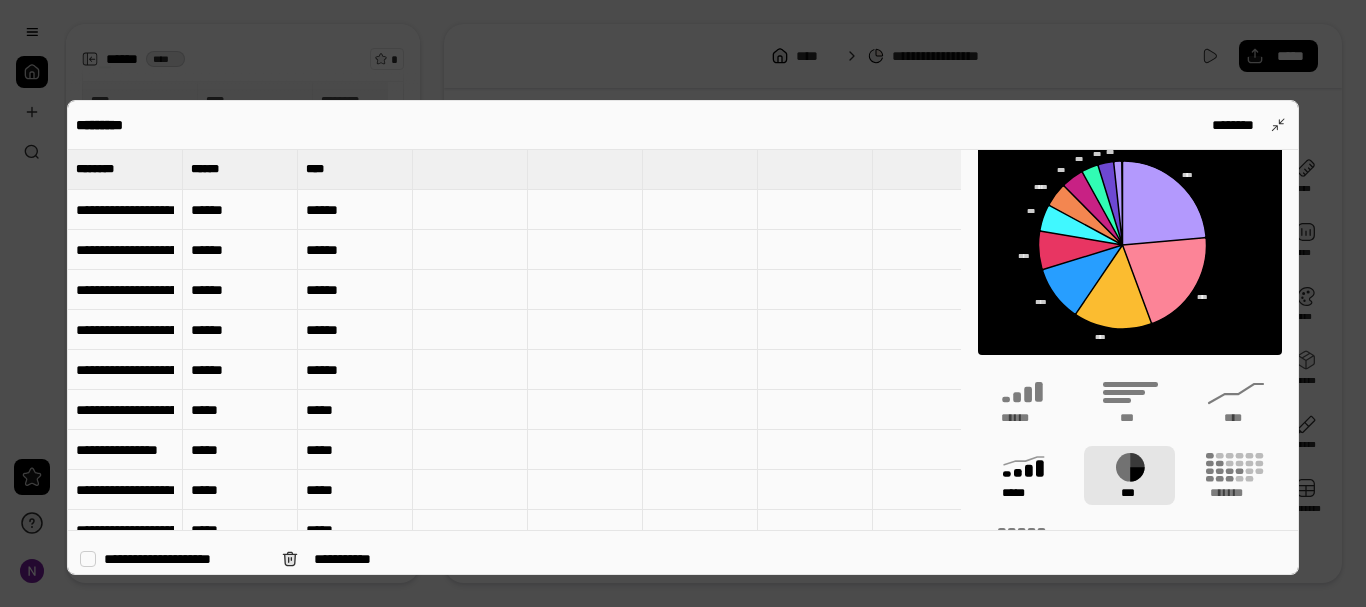 click 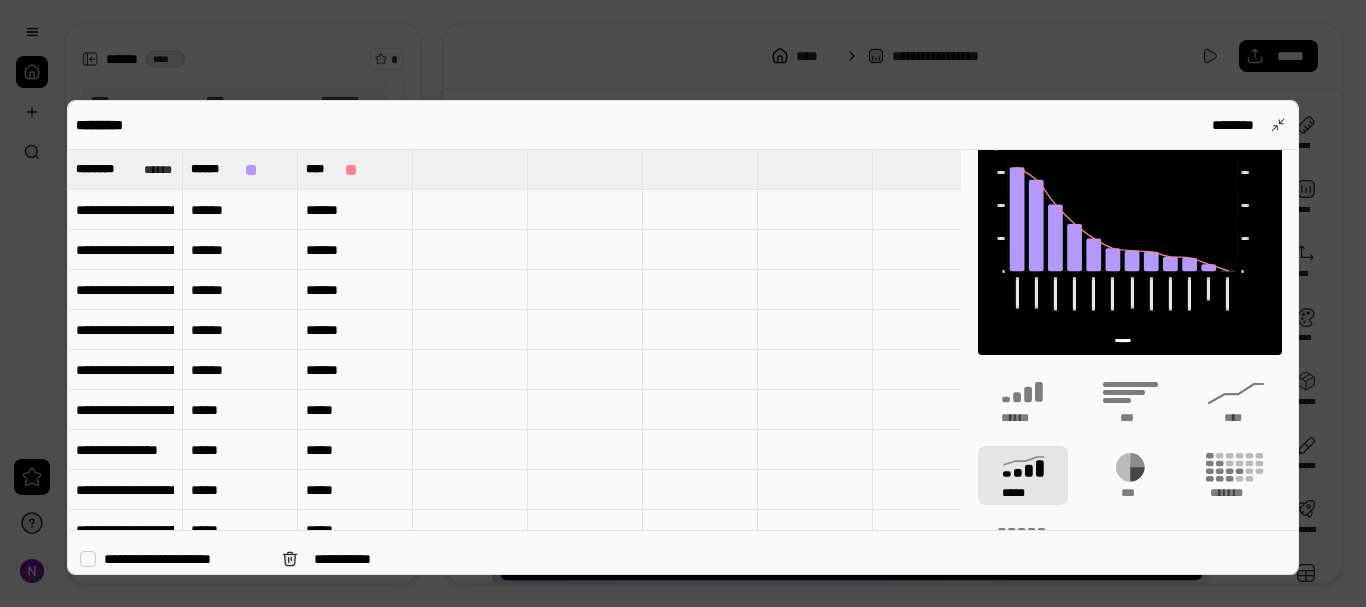 scroll, scrollTop: 217, scrollLeft: 0, axis: vertical 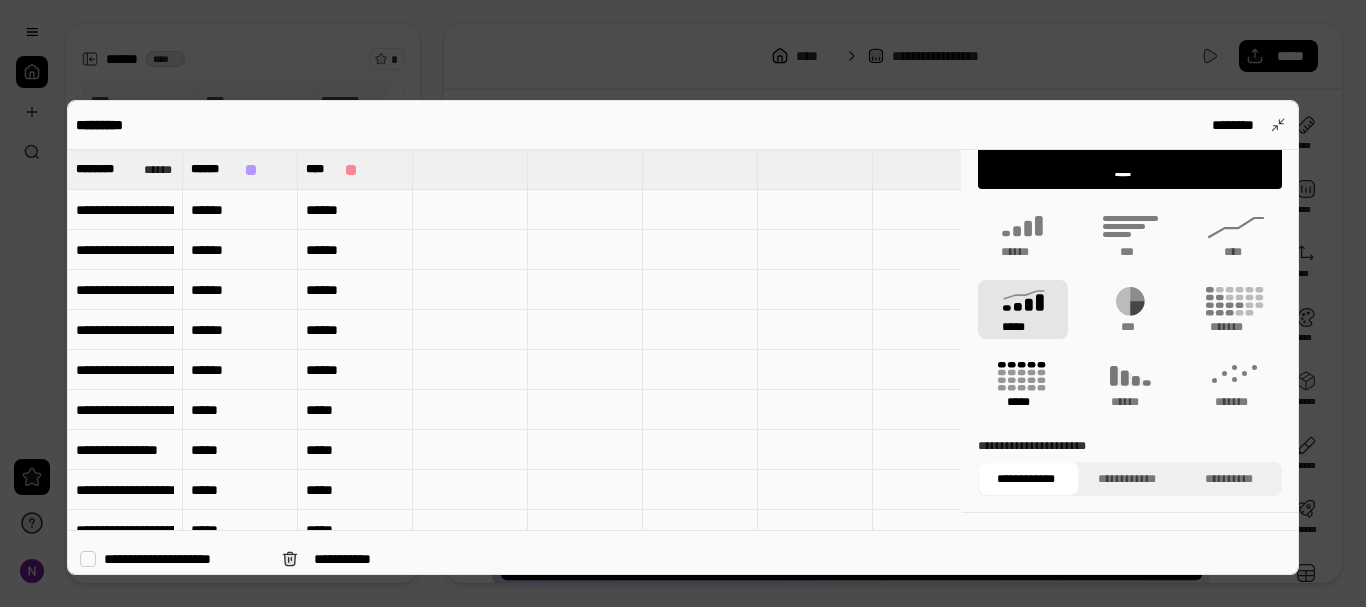 click on "*****" at bounding box center [1022, 402] 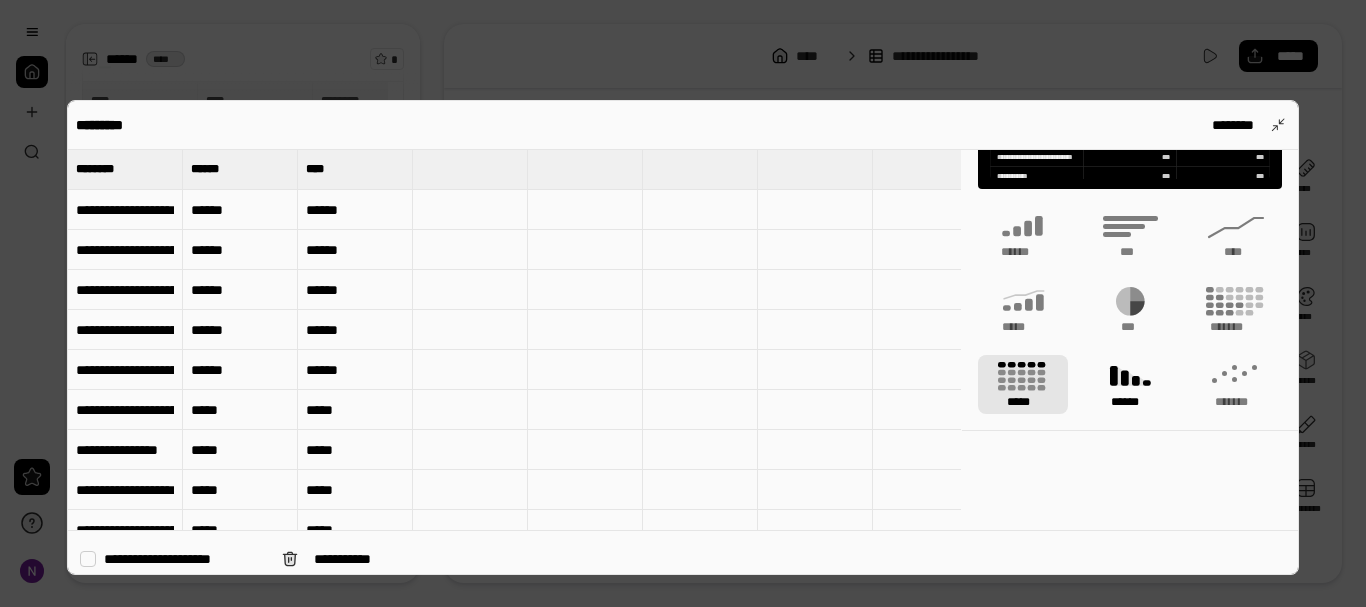 click 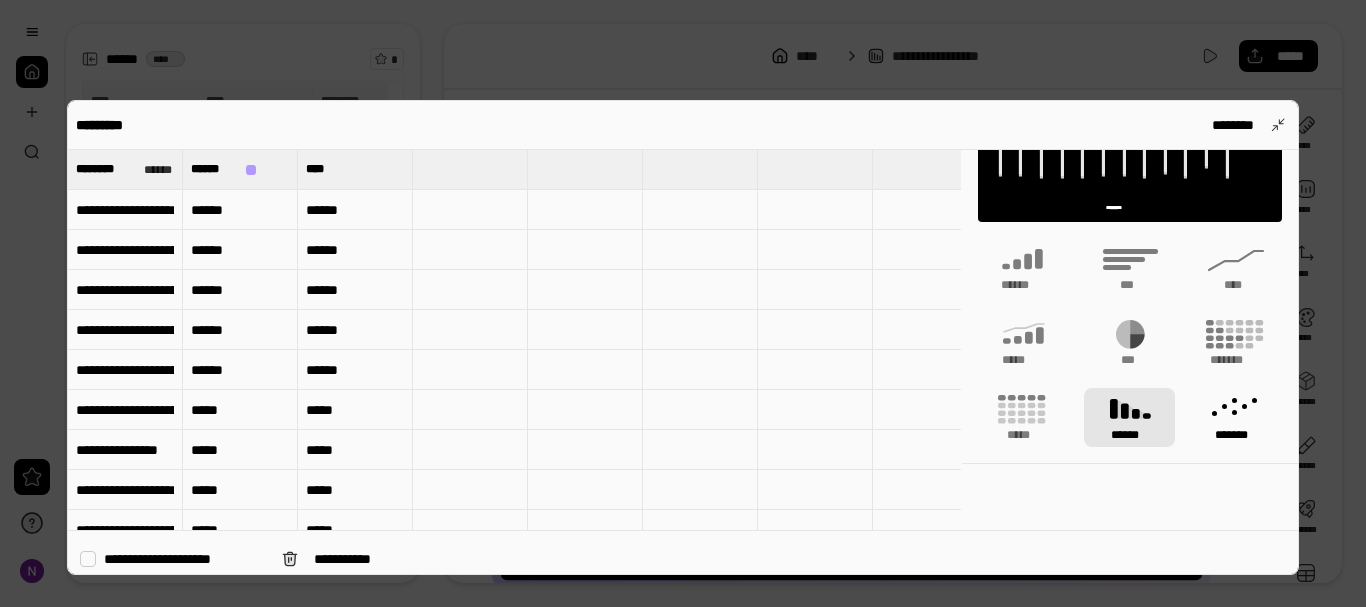 click 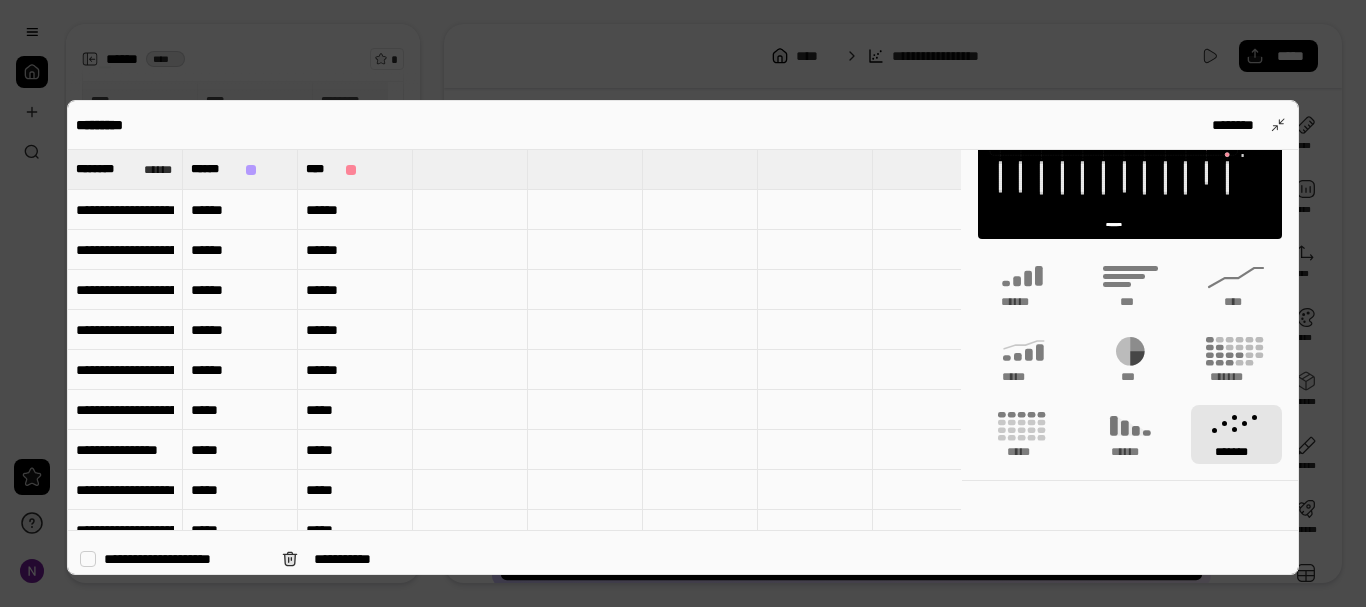 scroll, scrollTop: 260, scrollLeft: 0, axis: vertical 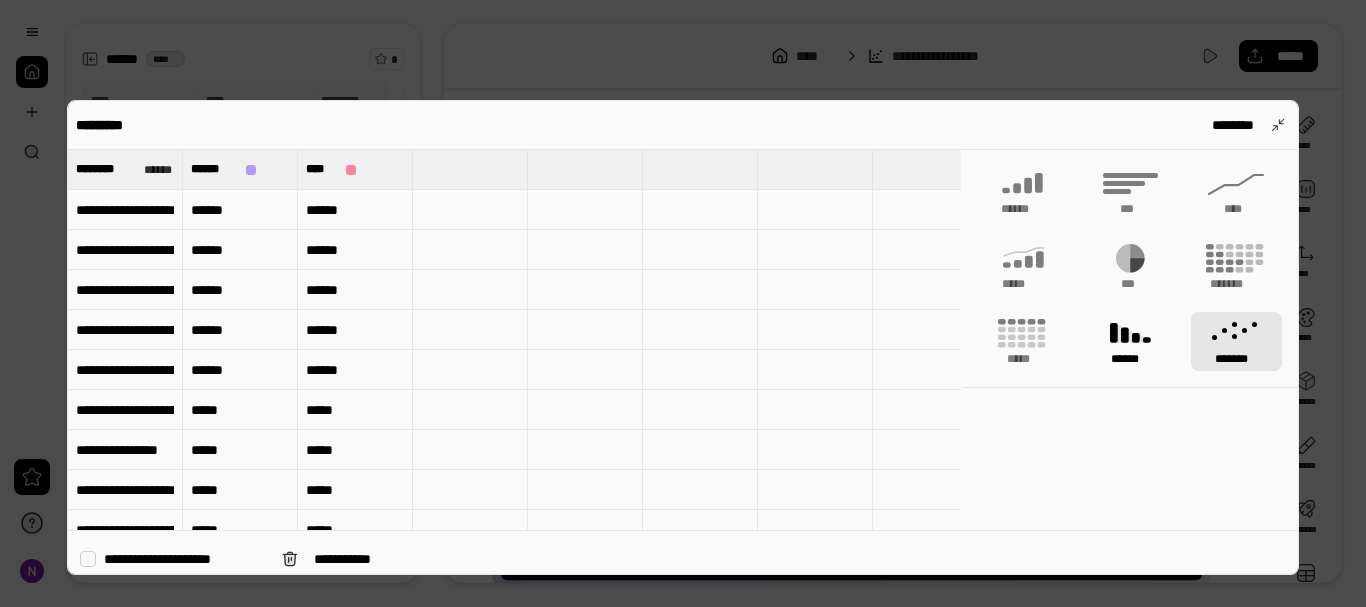 drag, startPoint x: 1118, startPoint y: 313, endPoint x: 1088, endPoint y: 335, distance: 37.202152 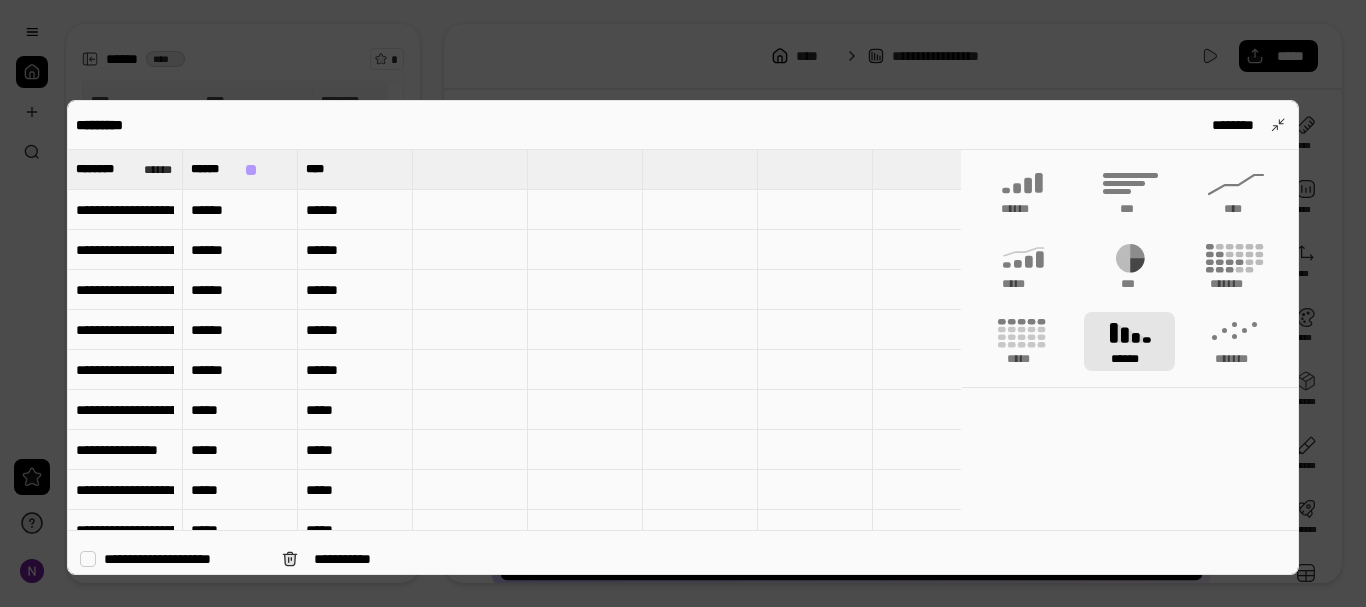 type on "******" 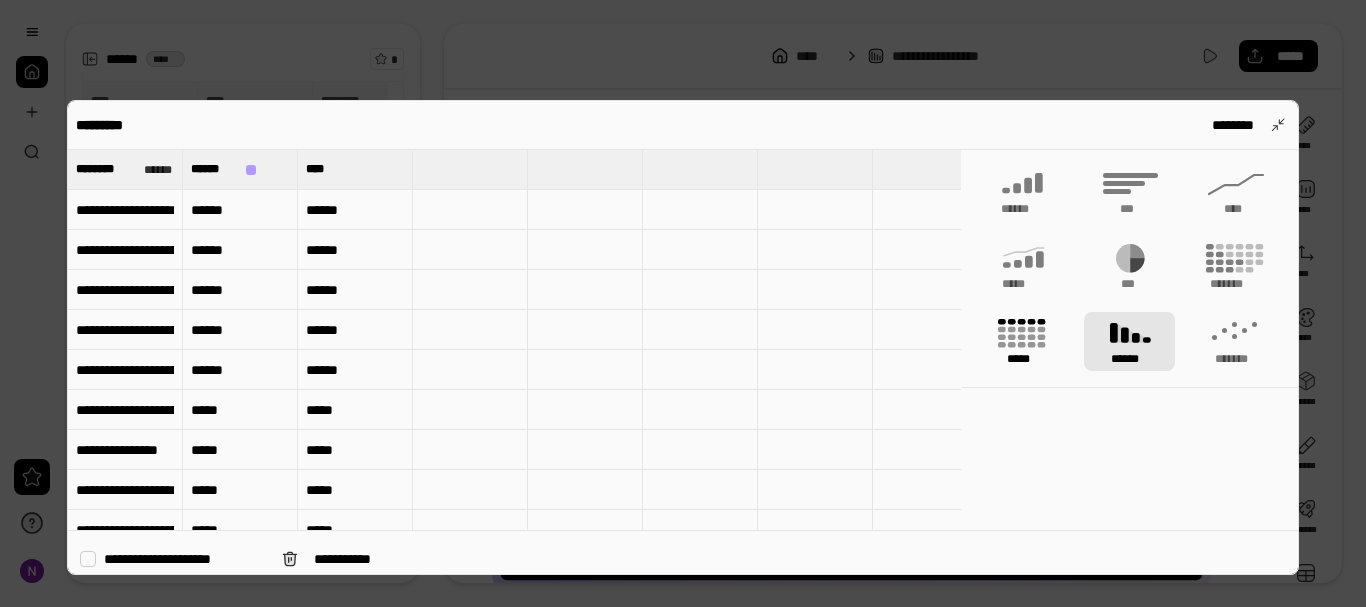 click 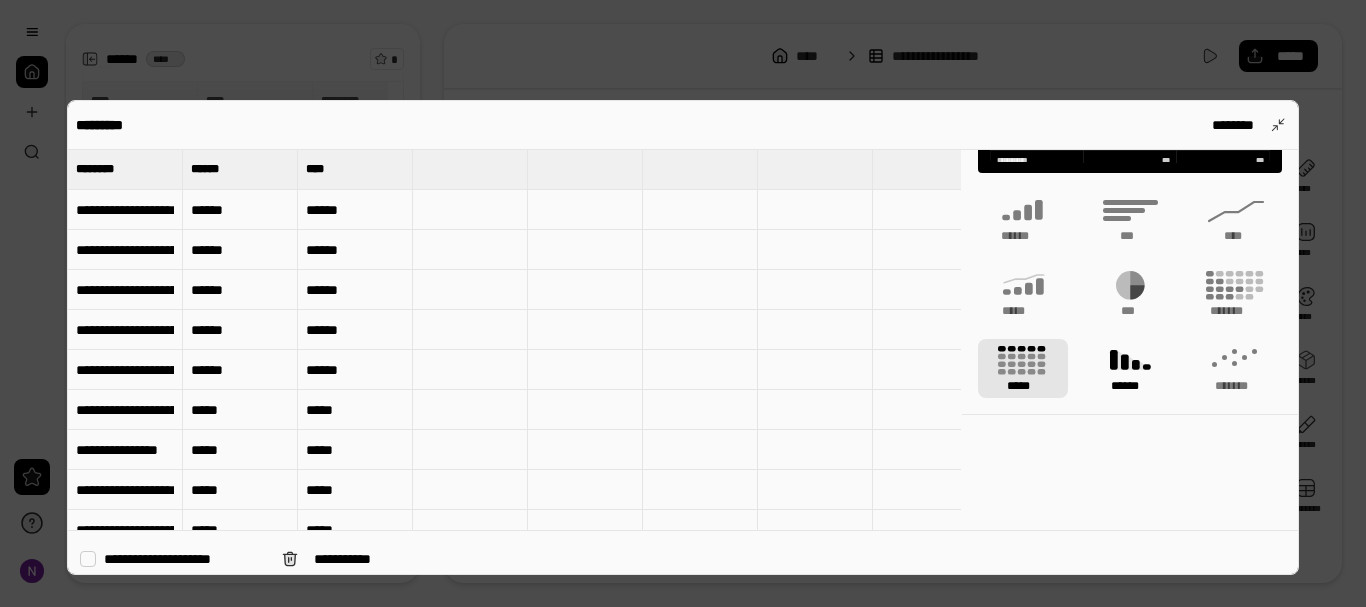 scroll, scrollTop: 260, scrollLeft: 0, axis: vertical 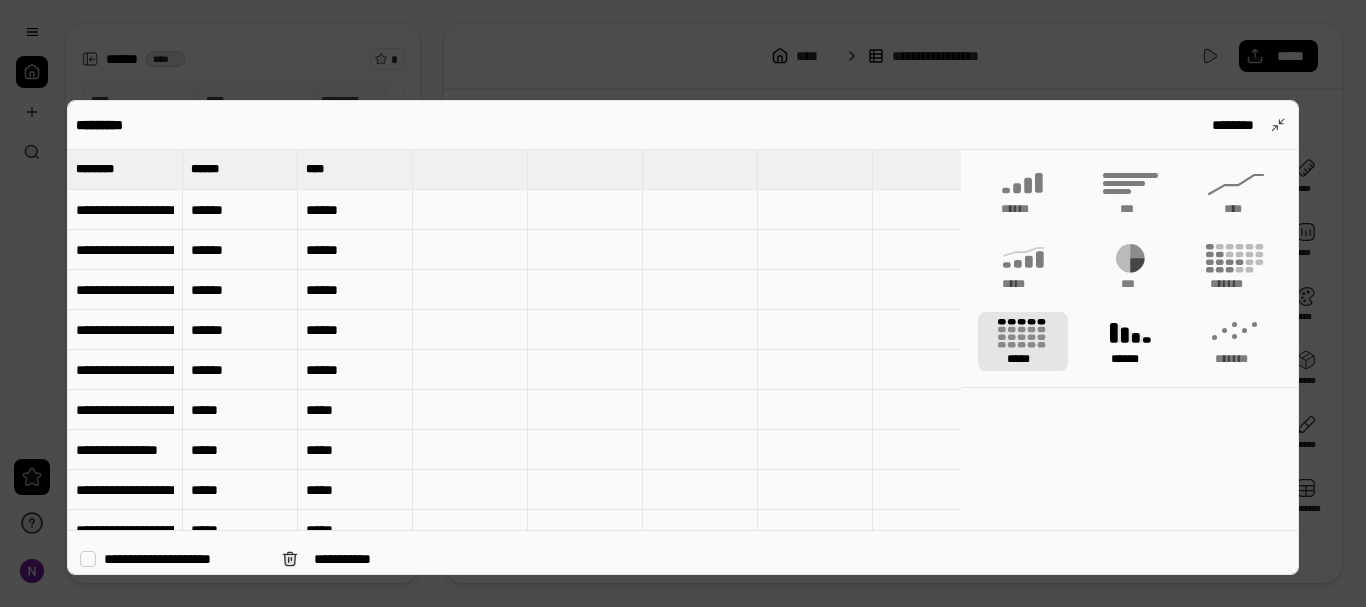 click 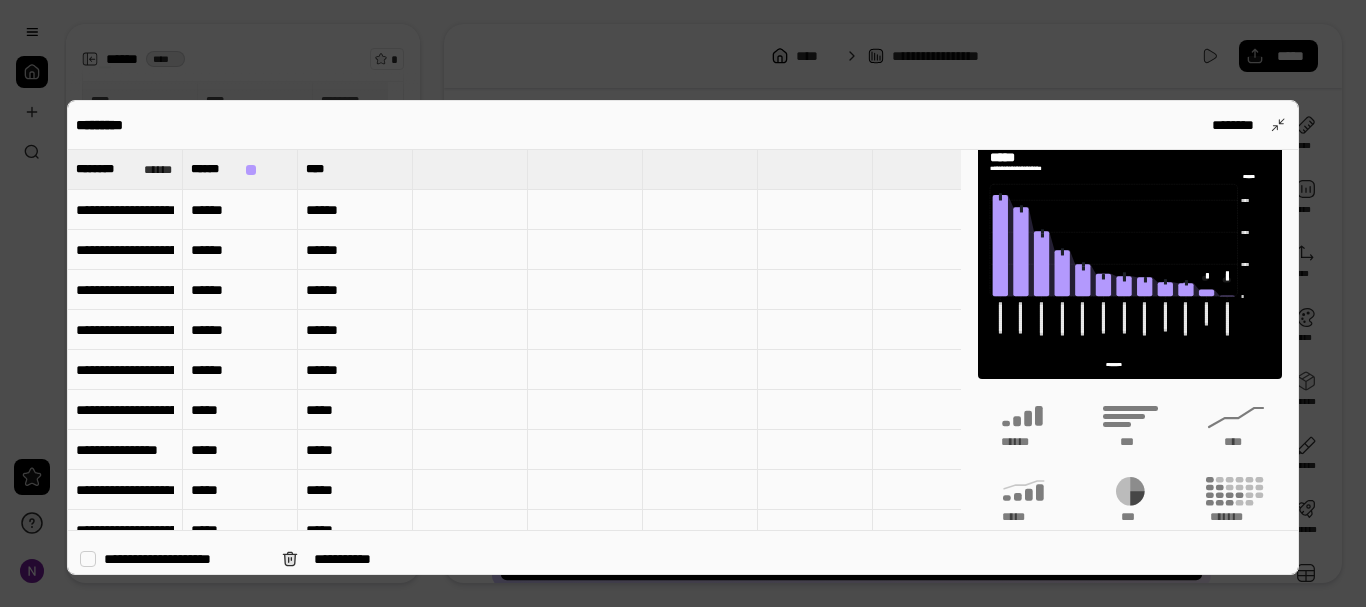 scroll, scrollTop: 0, scrollLeft: 0, axis: both 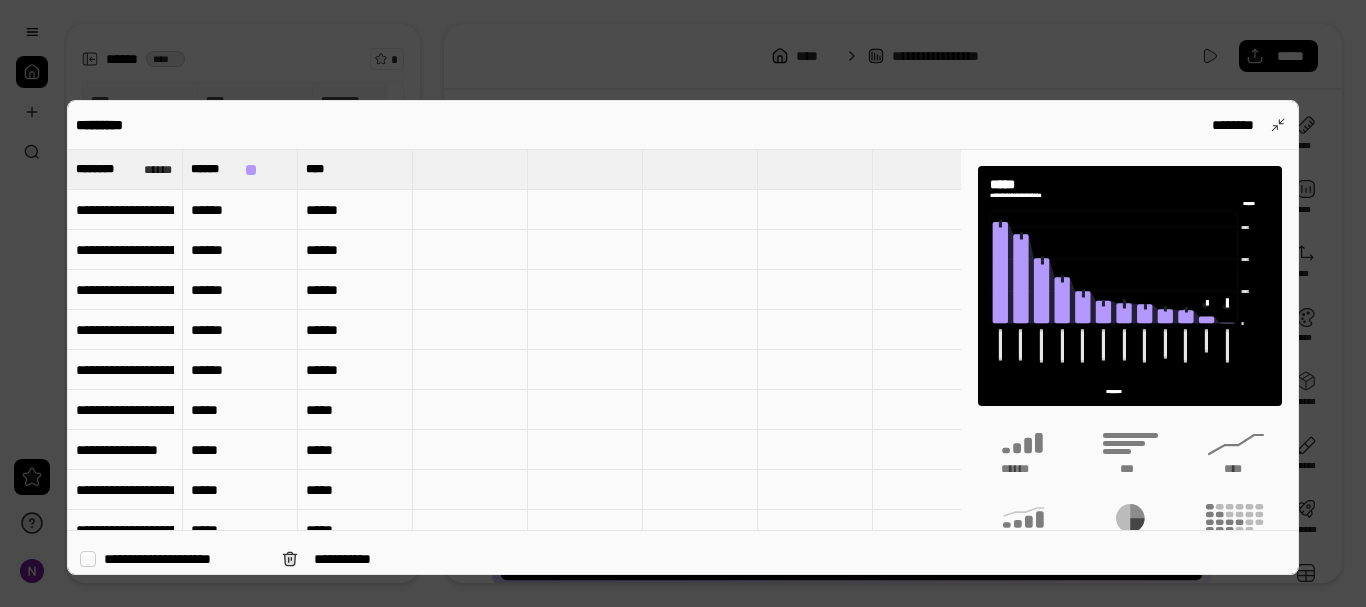 click at bounding box center (683, 303) 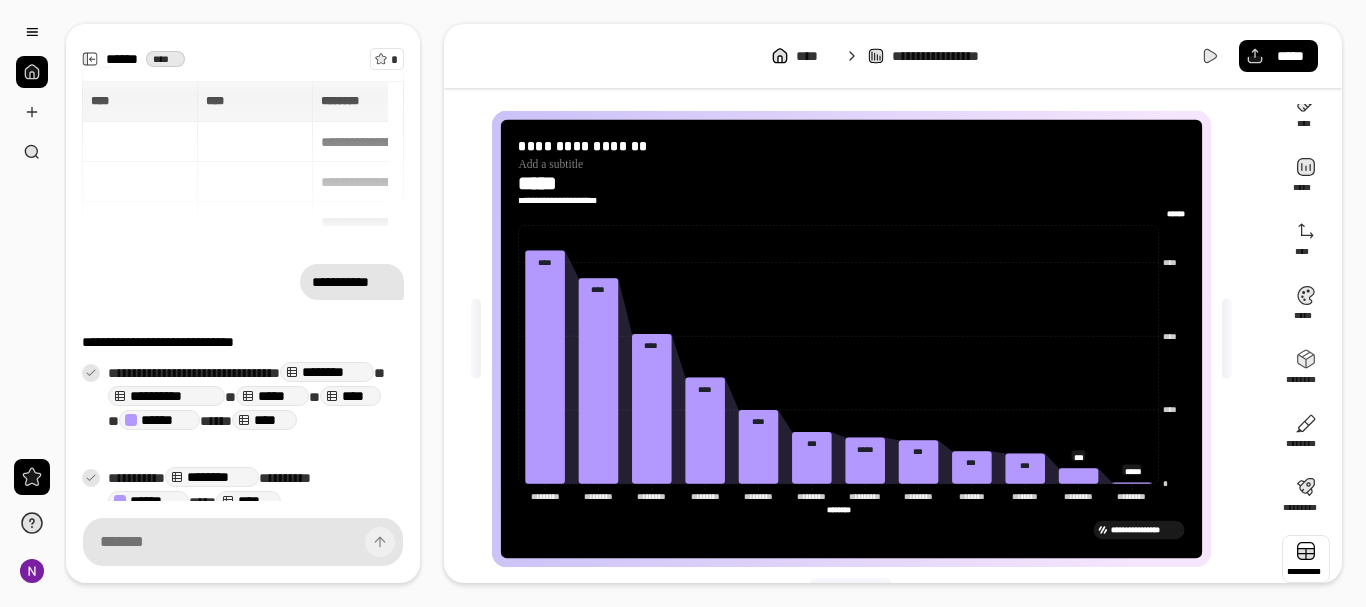 scroll, scrollTop: 45, scrollLeft: 0, axis: vertical 